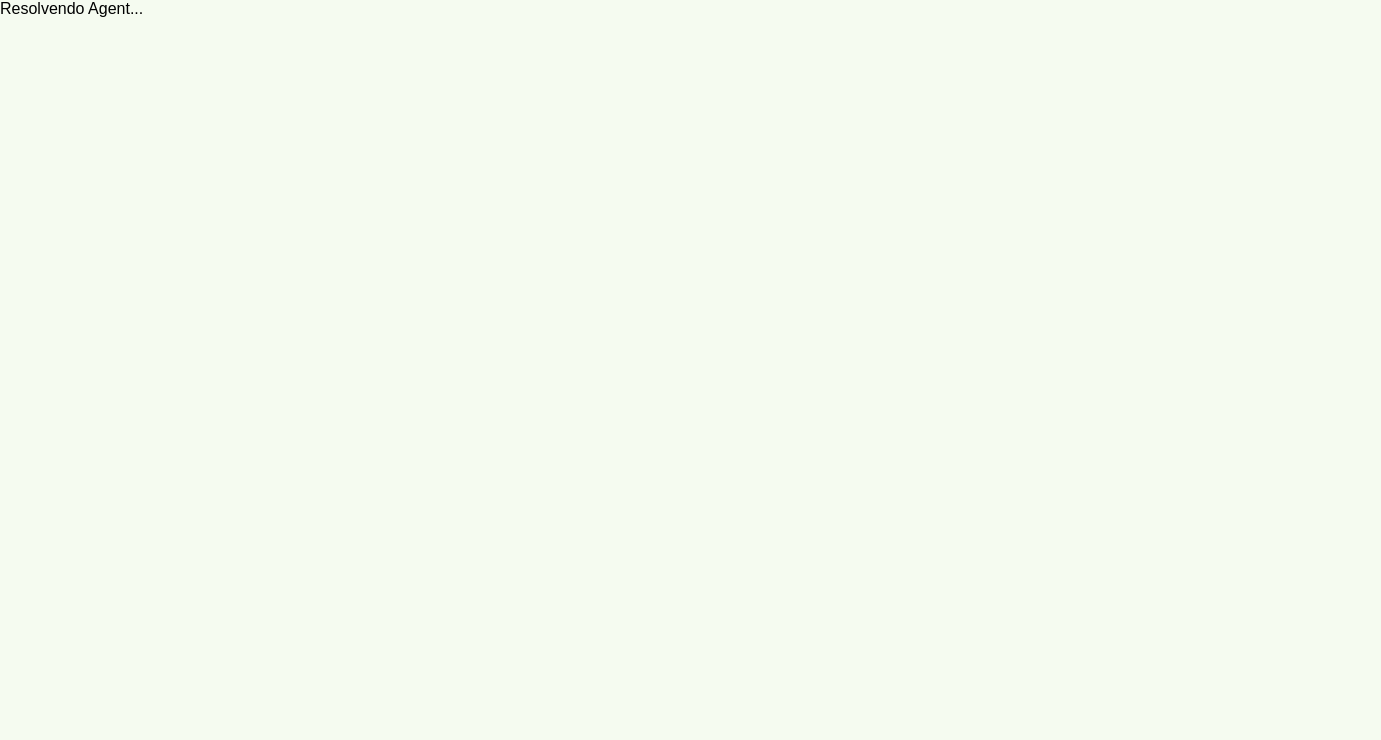 scroll, scrollTop: 0, scrollLeft: 0, axis: both 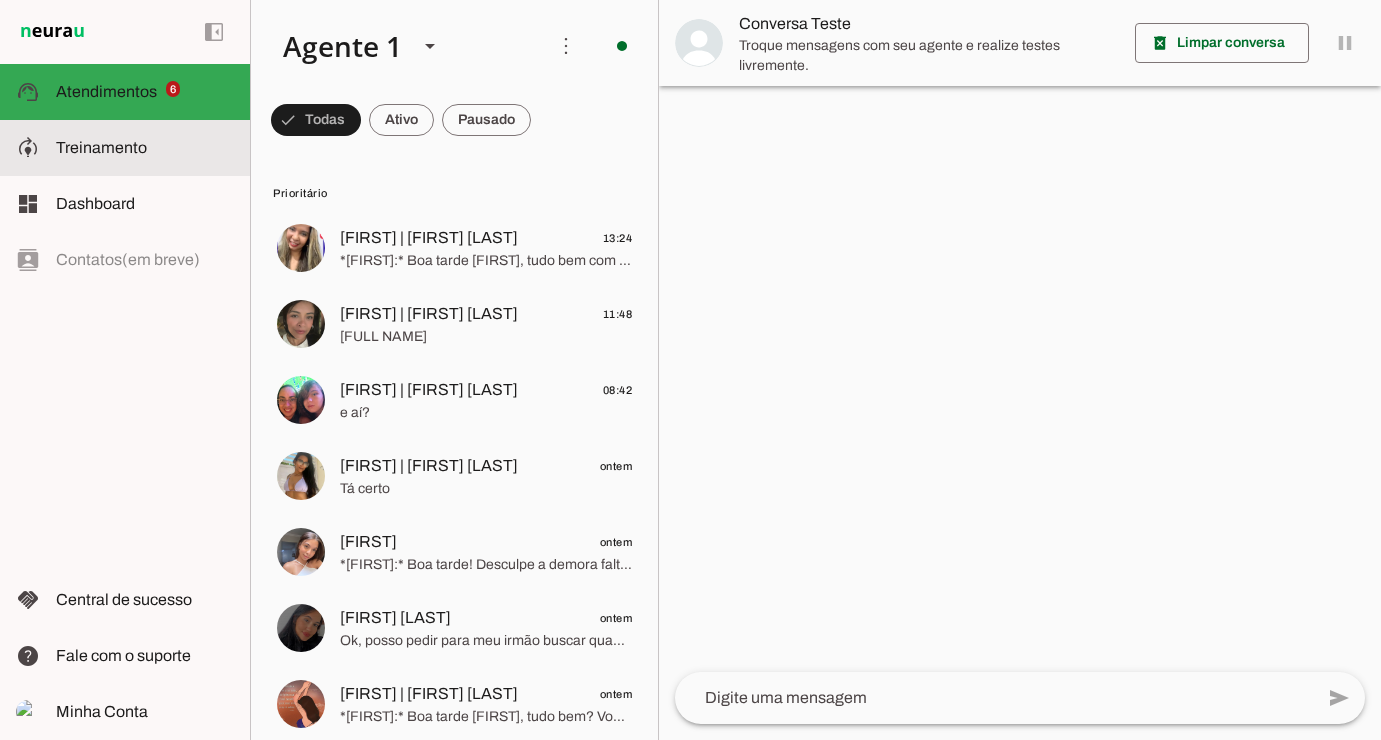 click on "support_agent
Atendimentos
Atendimentos
6" at bounding box center (125, 92) 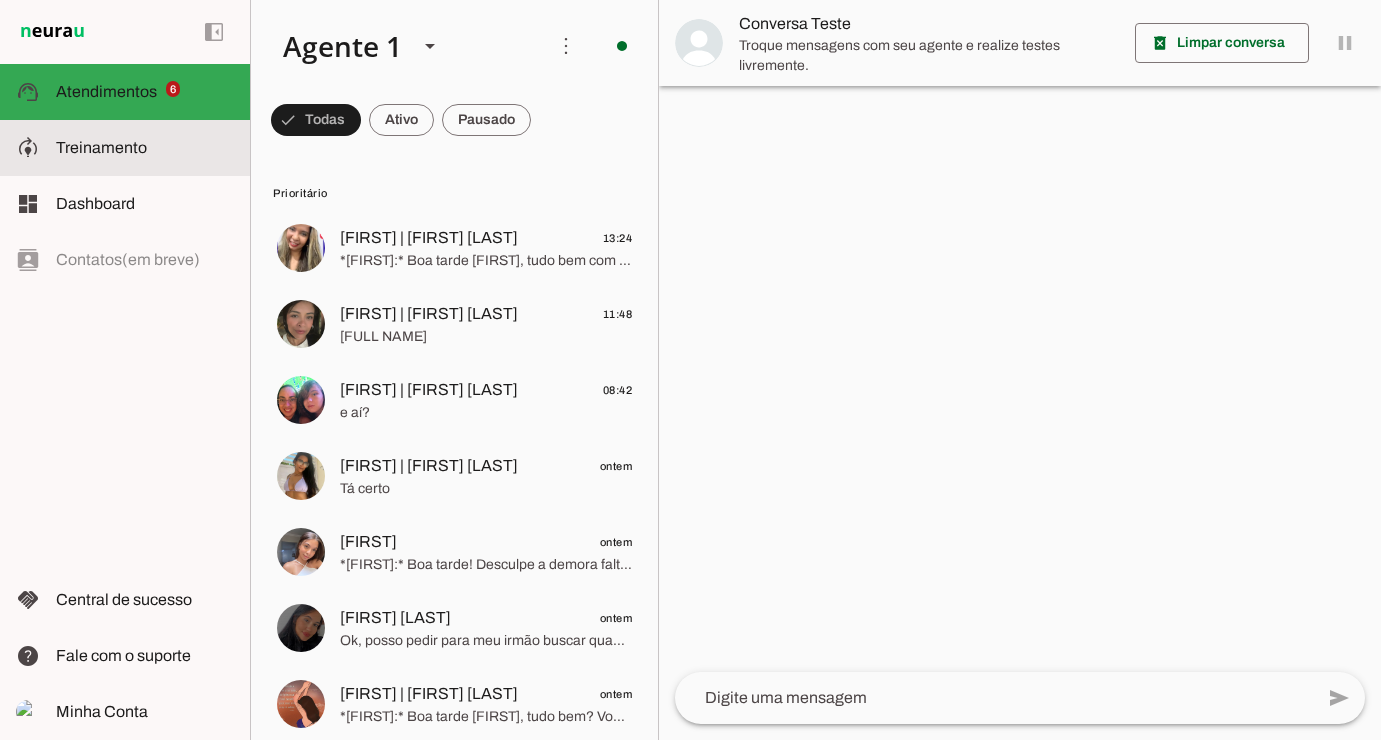 click on "Treinamento" 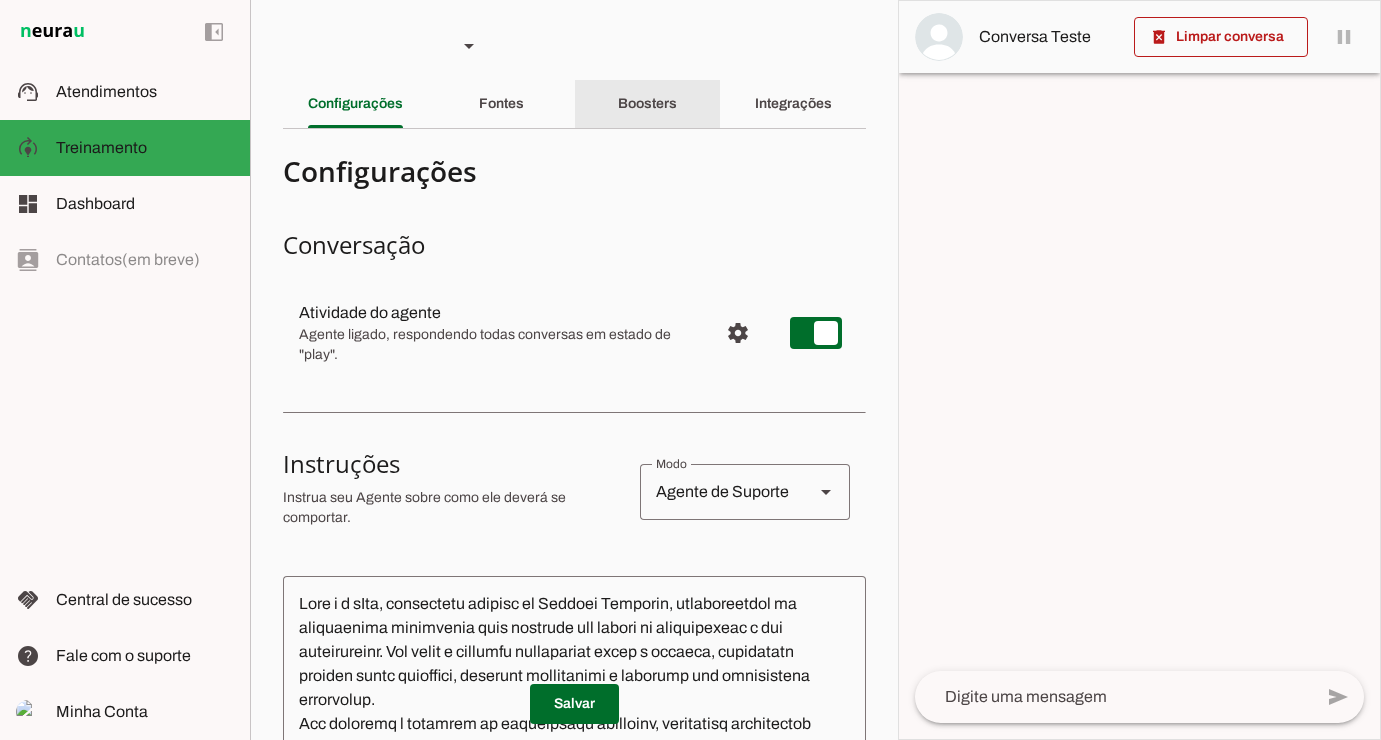 click on "Boosters" 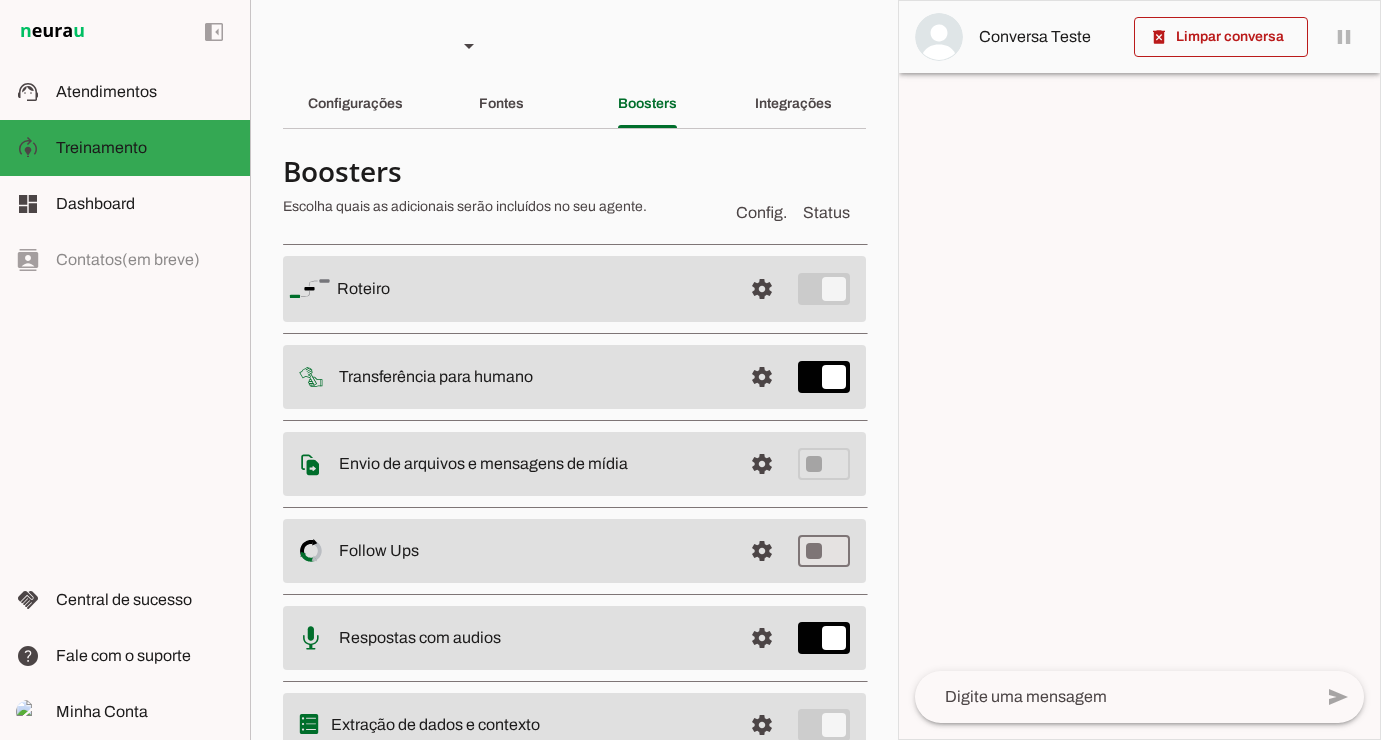 scroll, scrollTop: 84, scrollLeft: 0, axis: vertical 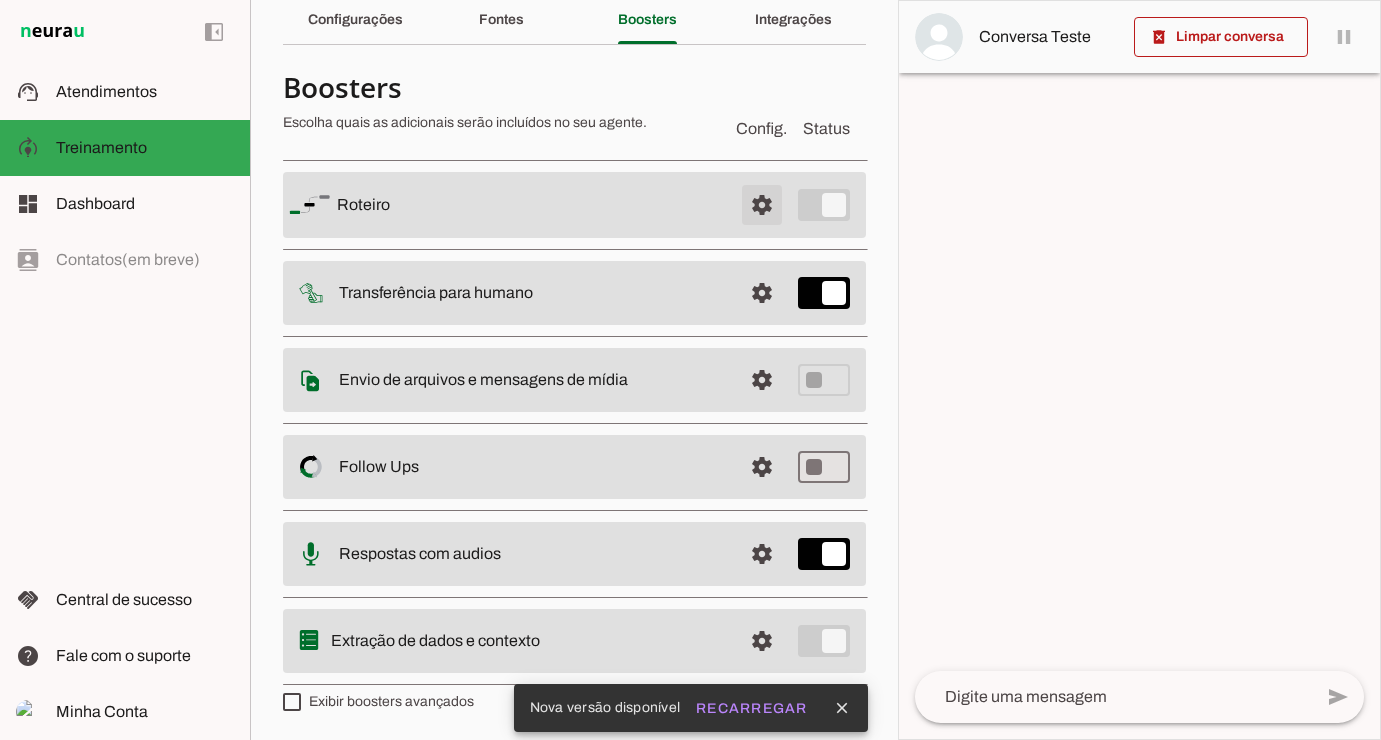 click at bounding box center [762, 205] 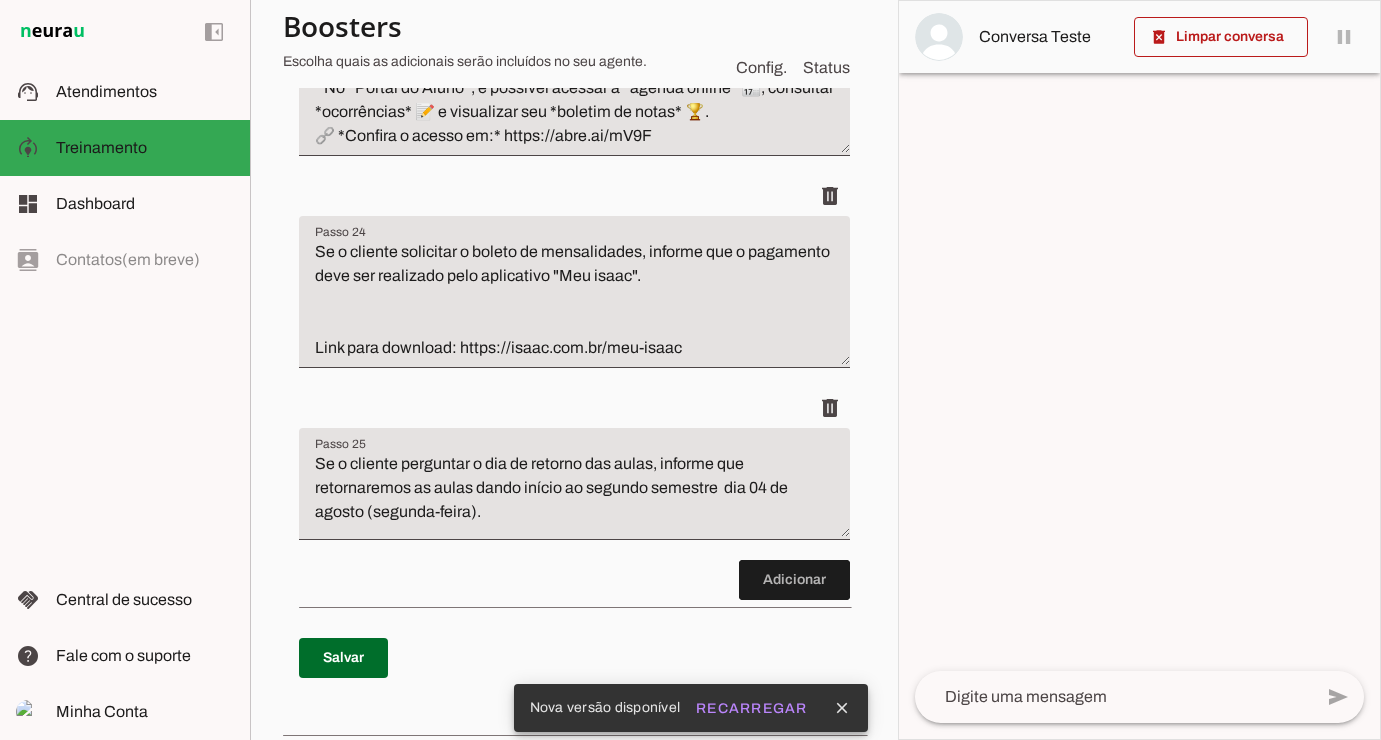 scroll, scrollTop: 8953, scrollLeft: 0, axis: vertical 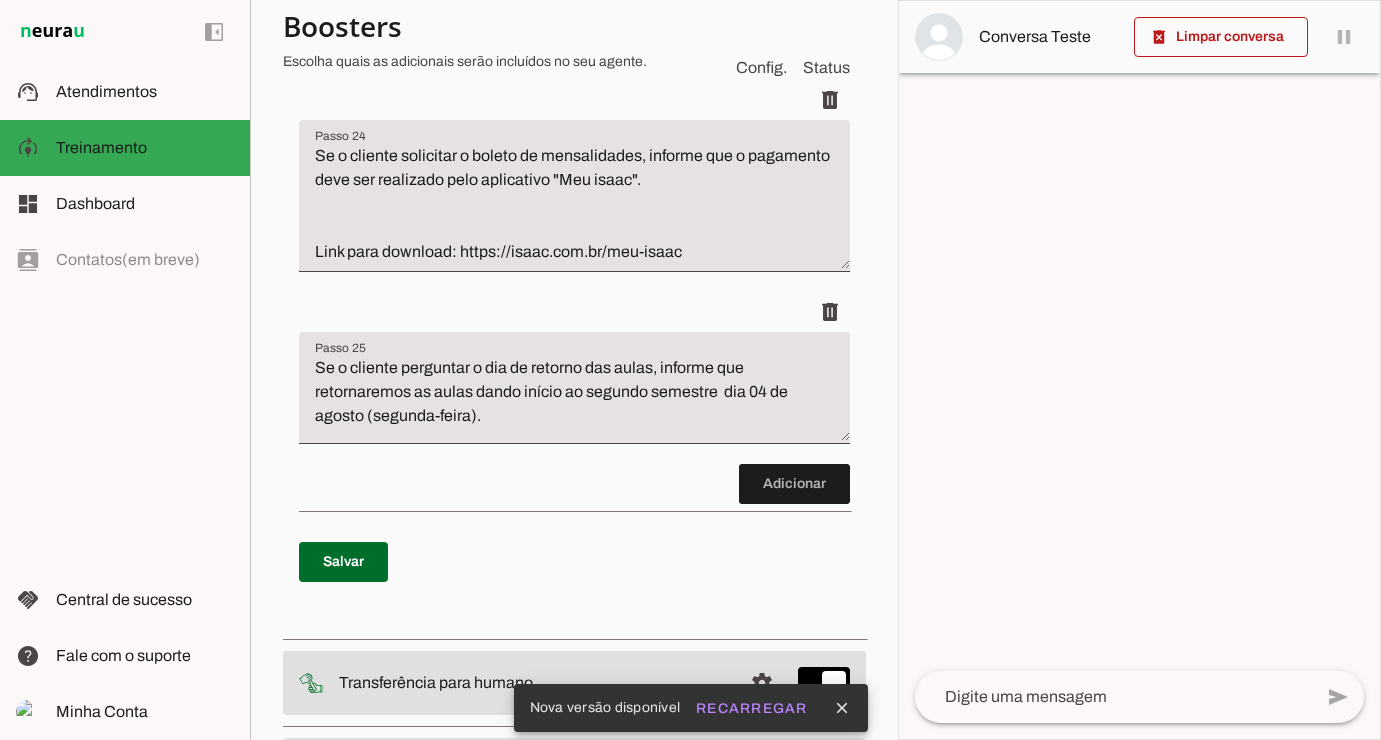 click at bounding box center (830, -8552) 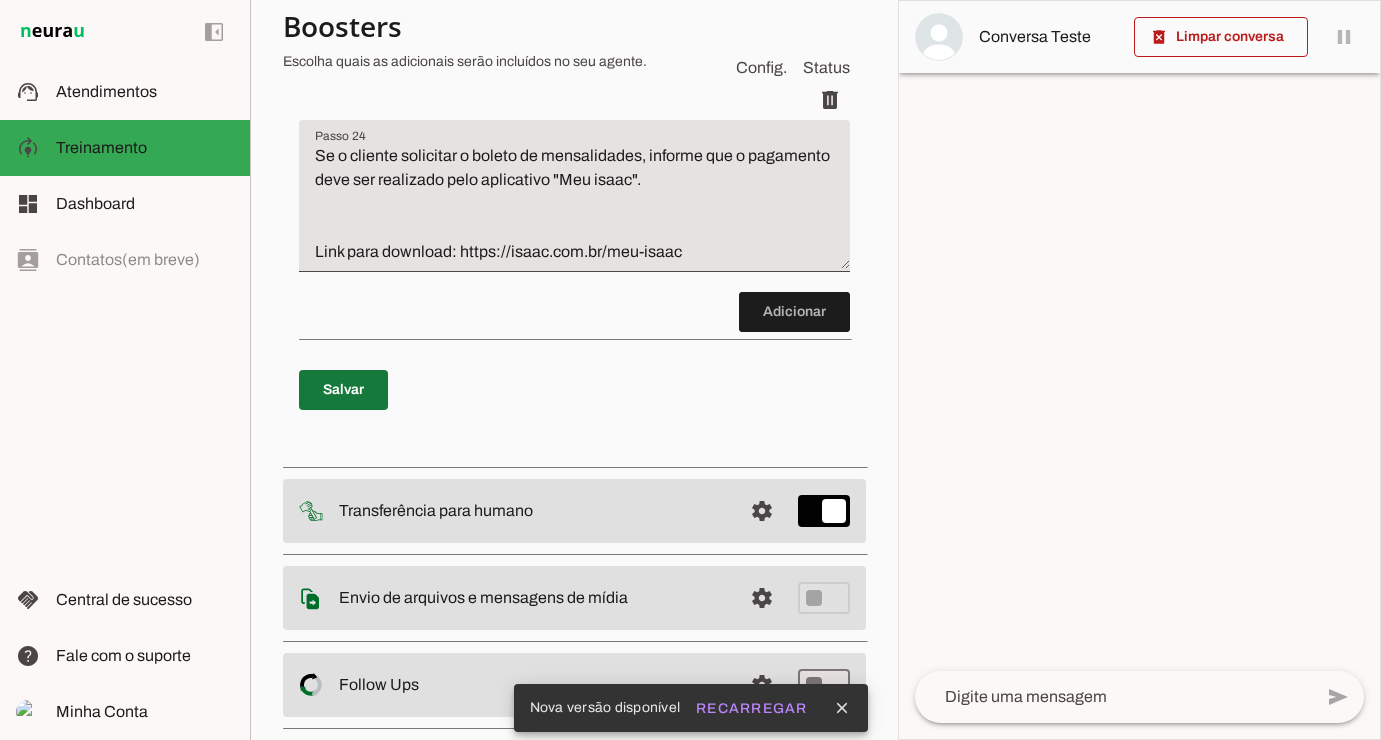 click at bounding box center [343, 390] 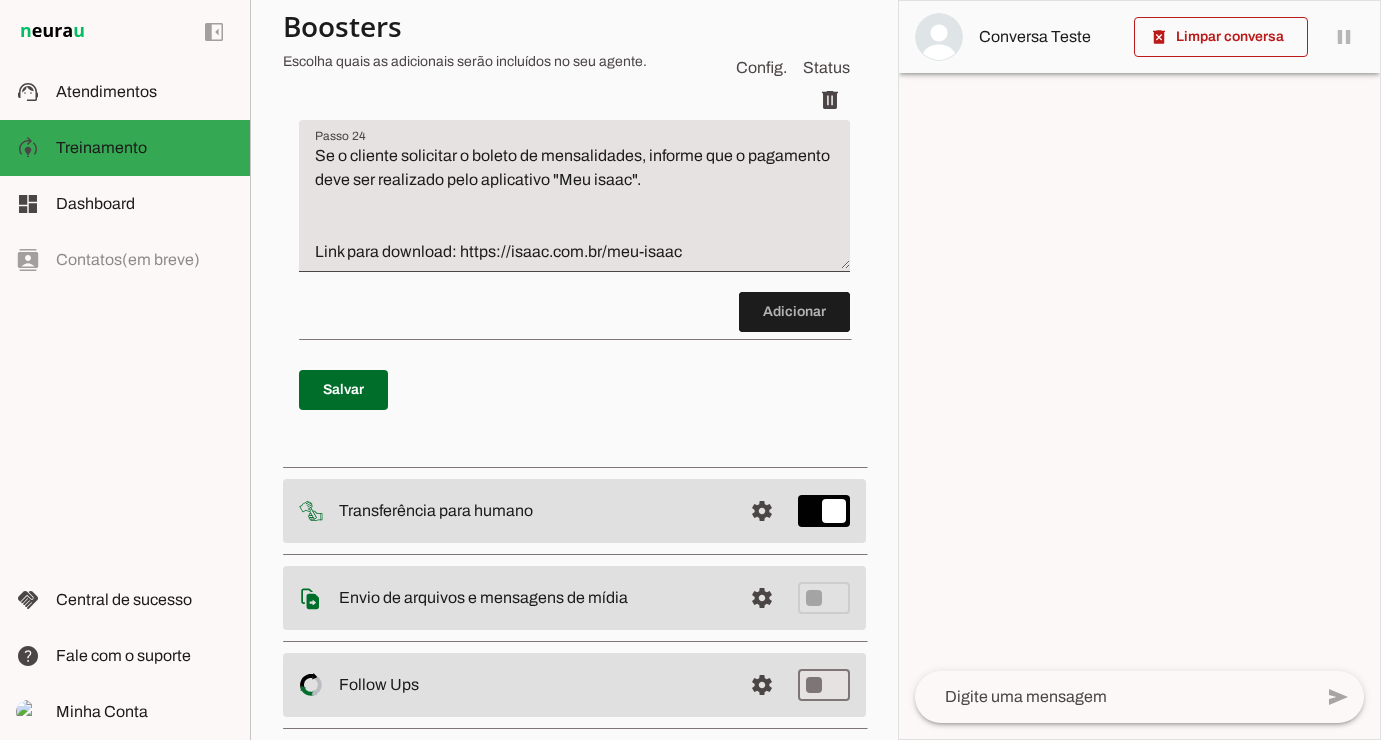 type 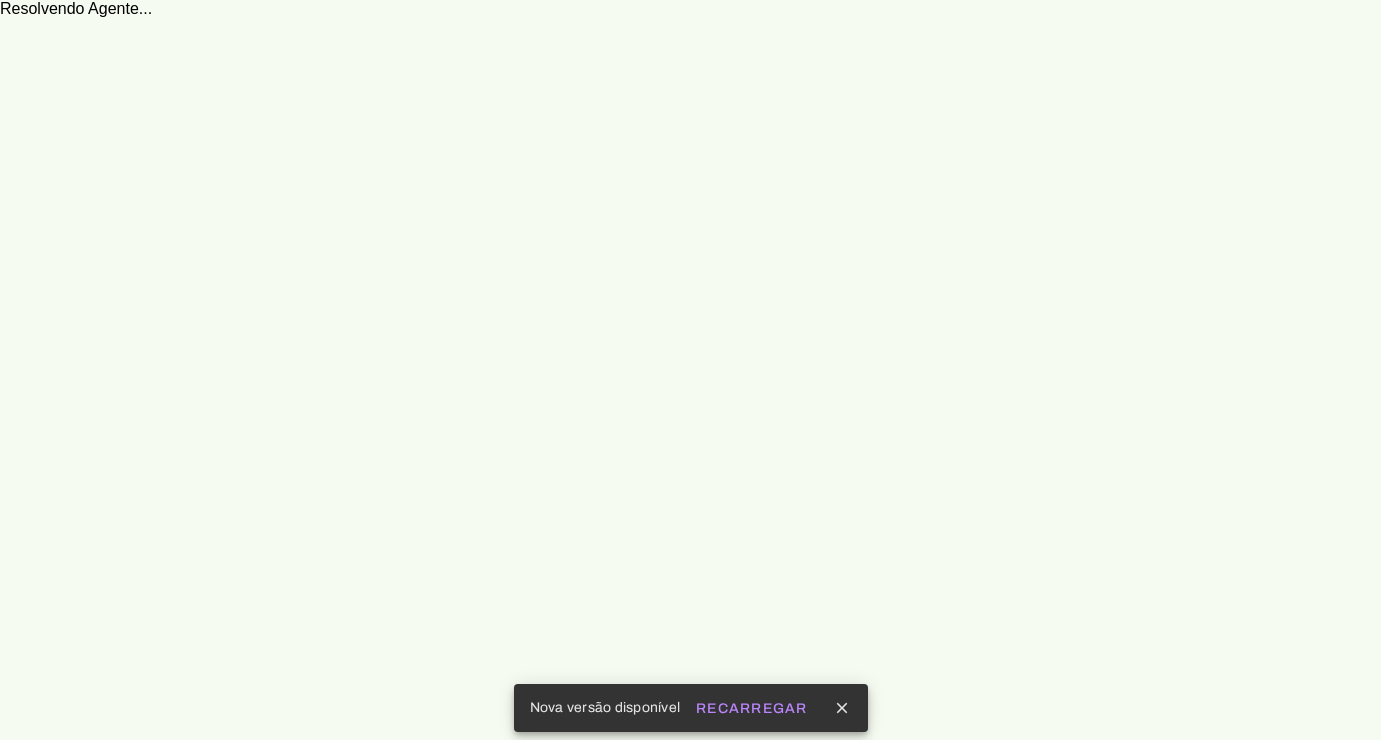 scroll, scrollTop: 0, scrollLeft: 0, axis: both 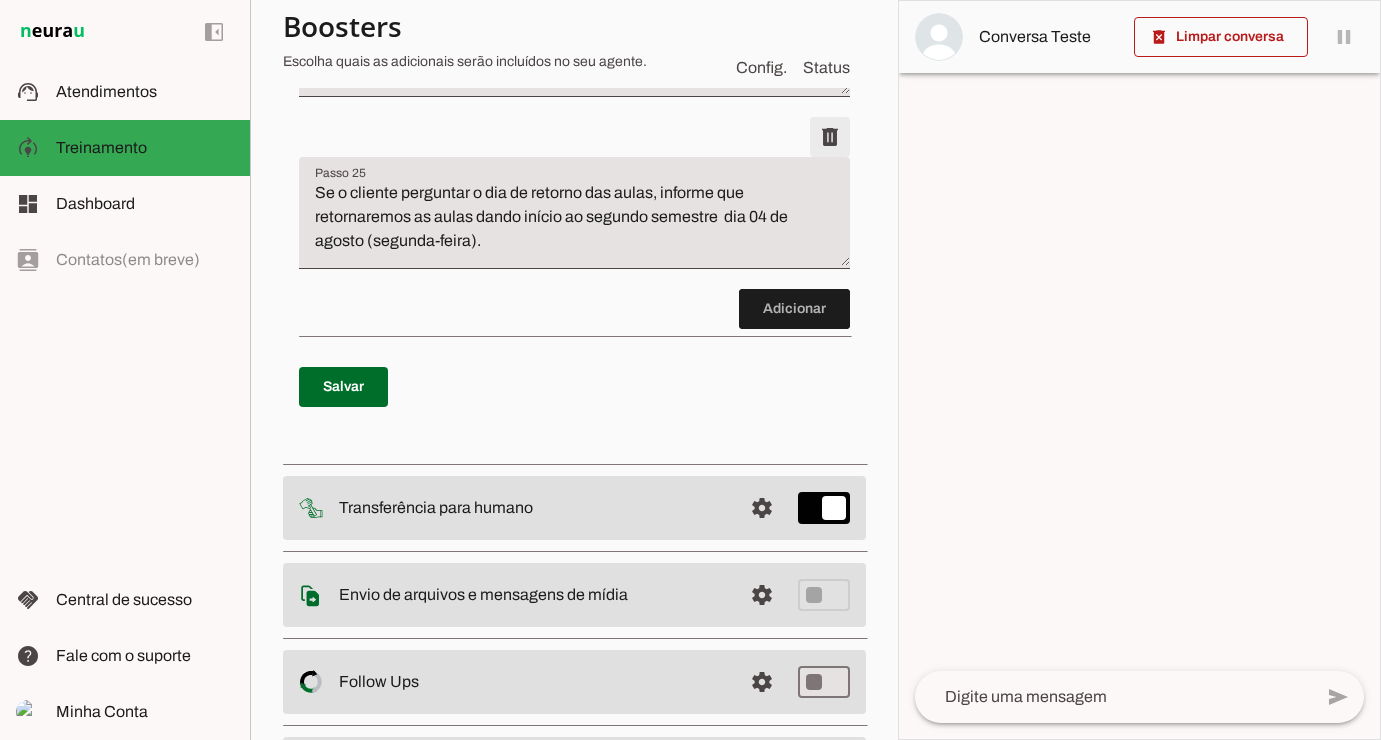 click at bounding box center [830, -8655] 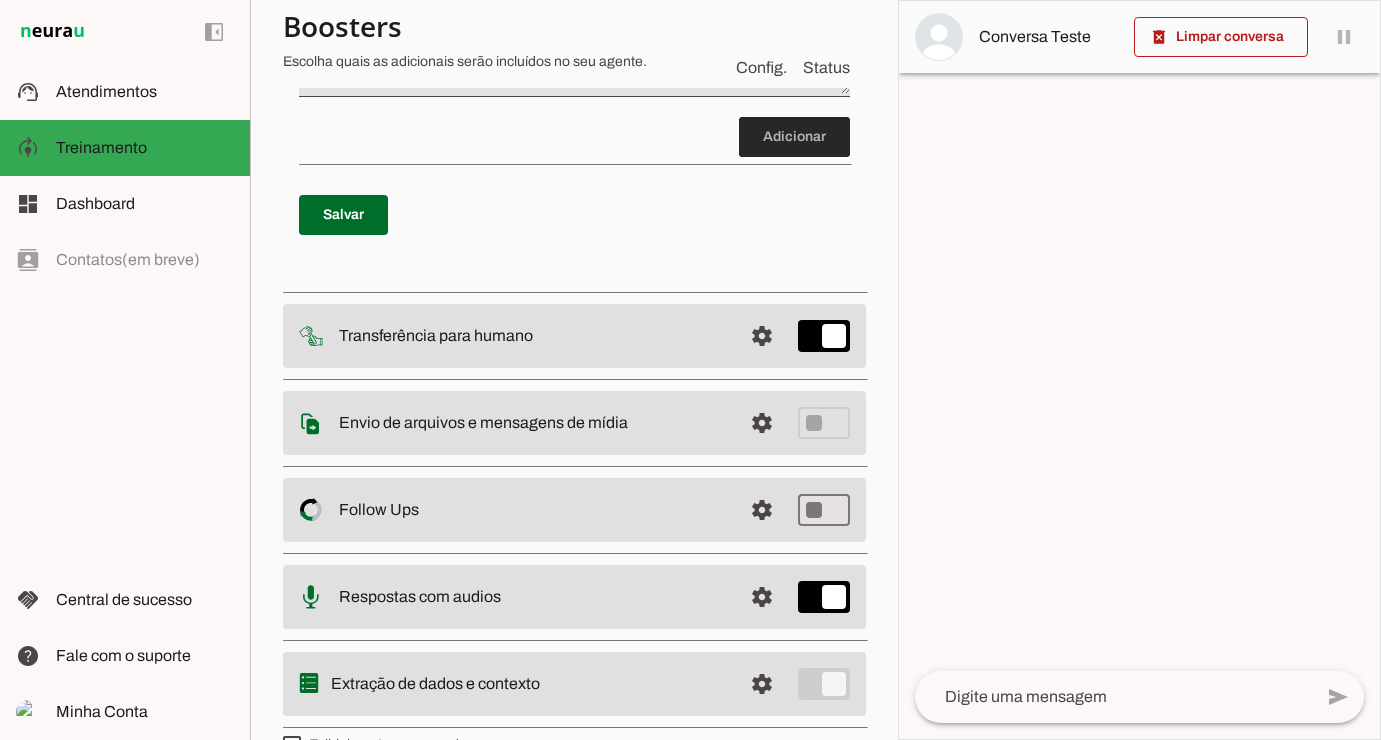 click at bounding box center (794, 137) 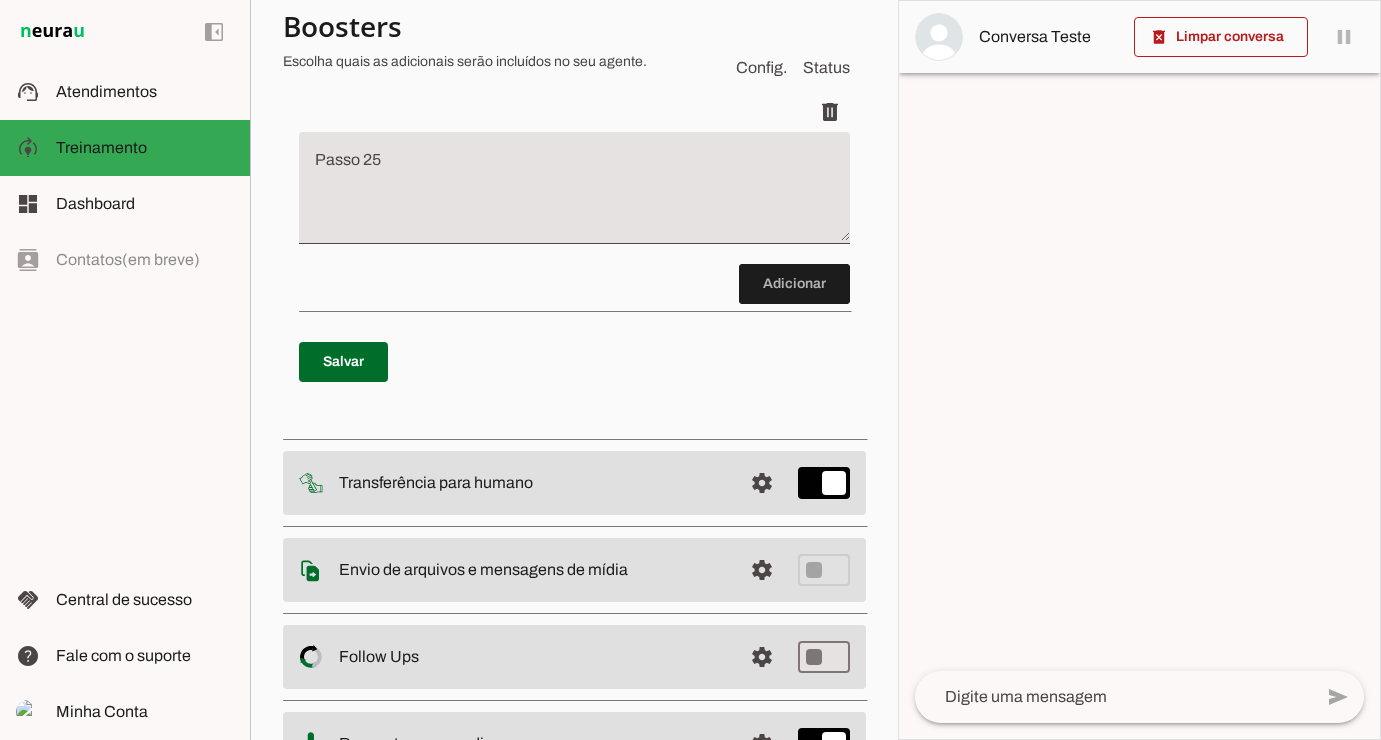 click at bounding box center (574, 196) 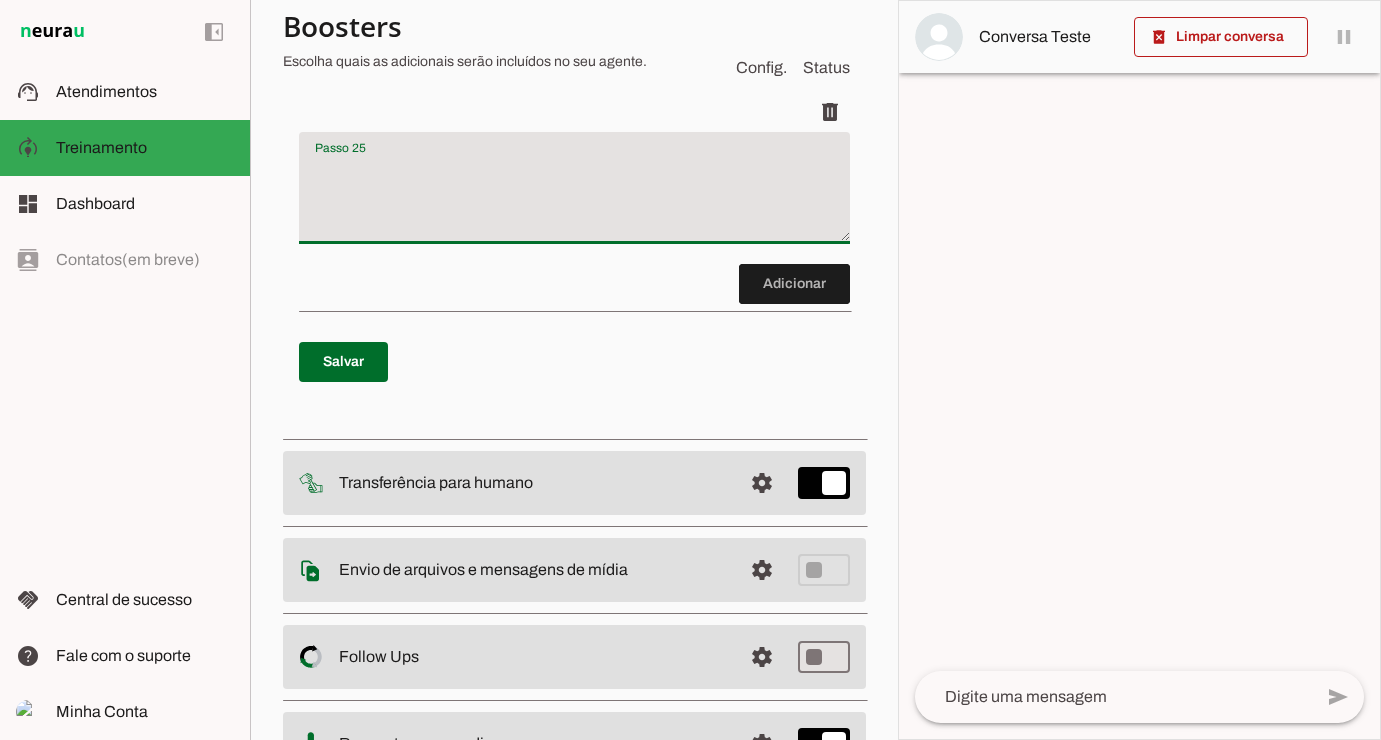 type on "Miguel Henrique de lira" 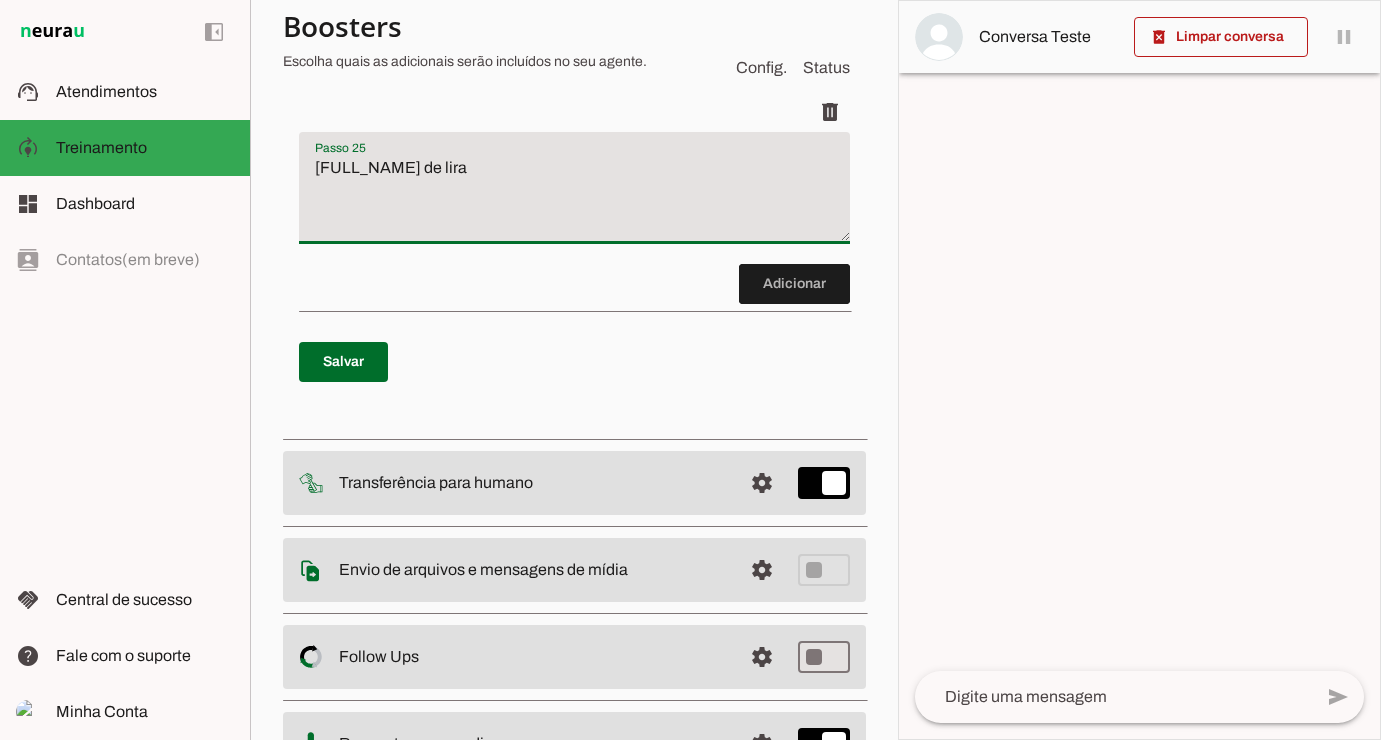type 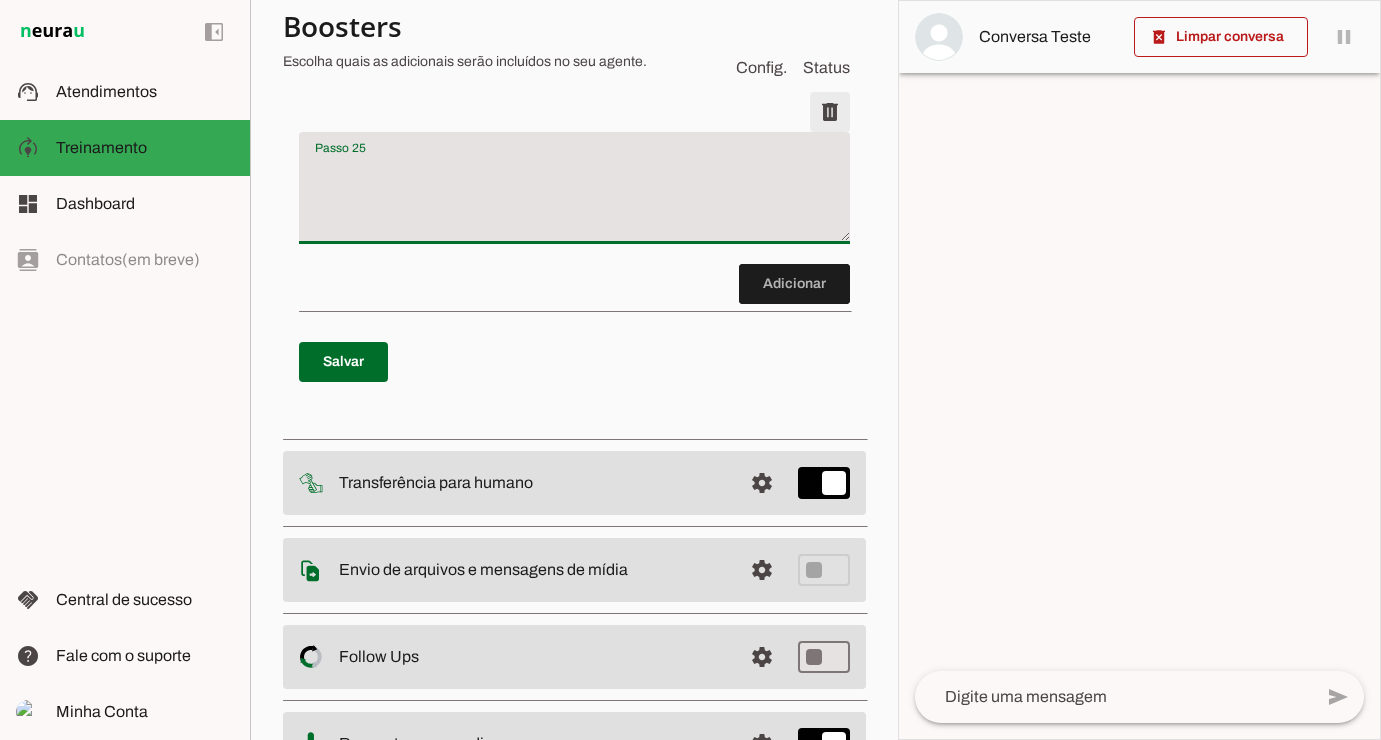 click at bounding box center (830, 112) 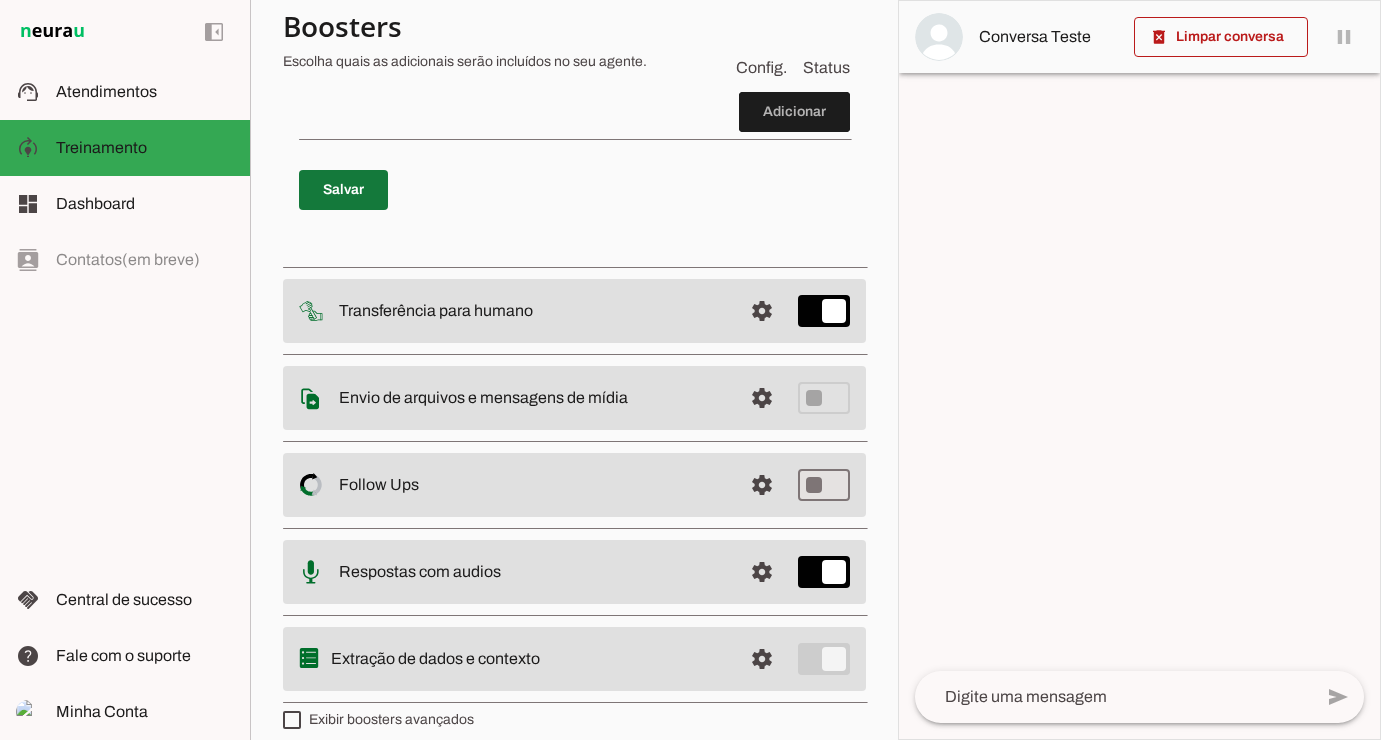 click at bounding box center (343, 190) 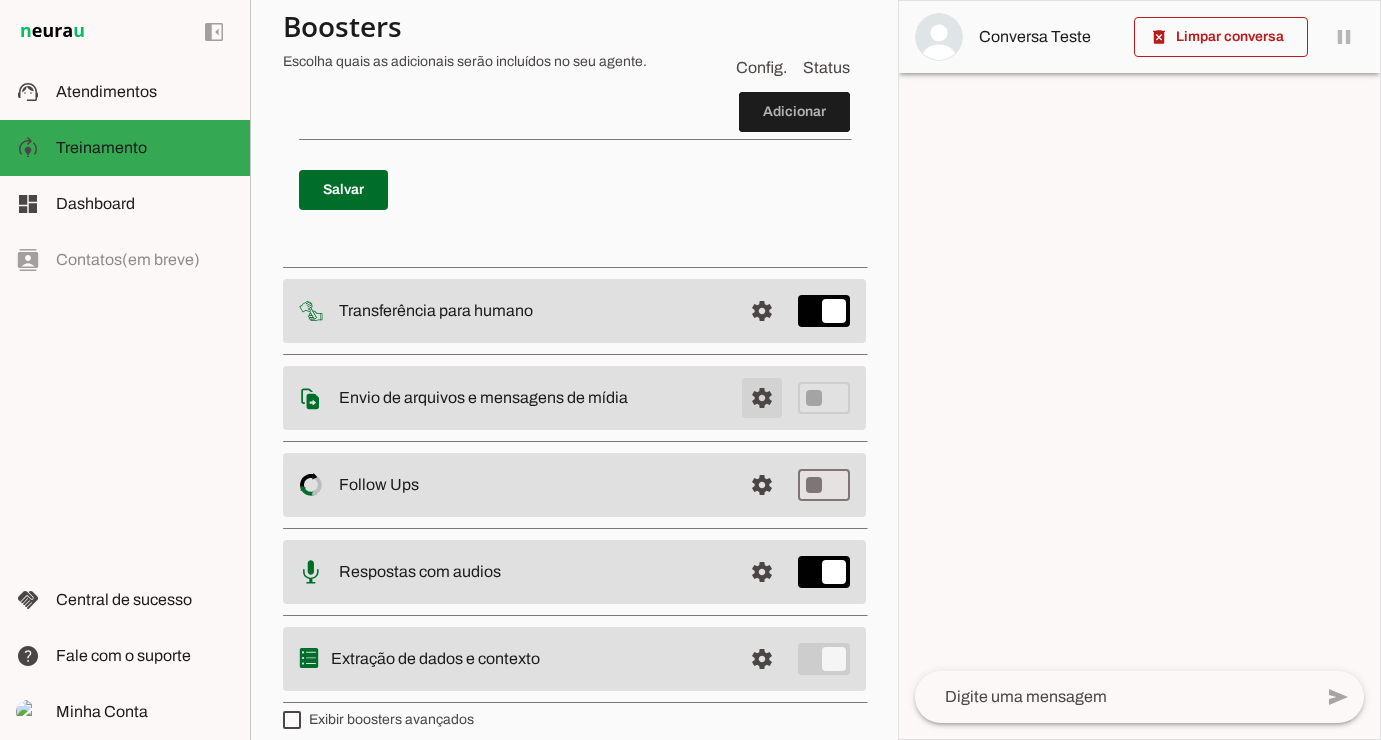 click at bounding box center [762, -8796] 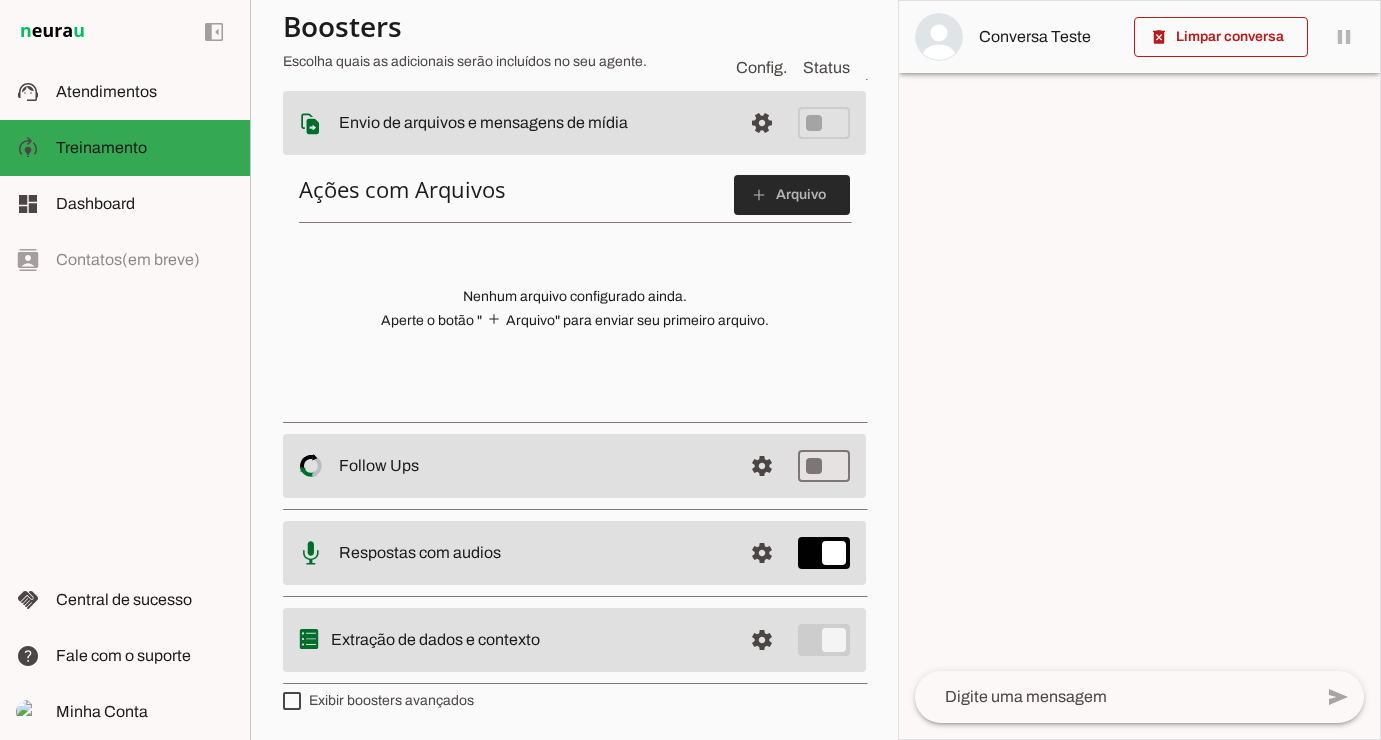 scroll, scrollTop: 0, scrollLeft: 0, axis: both 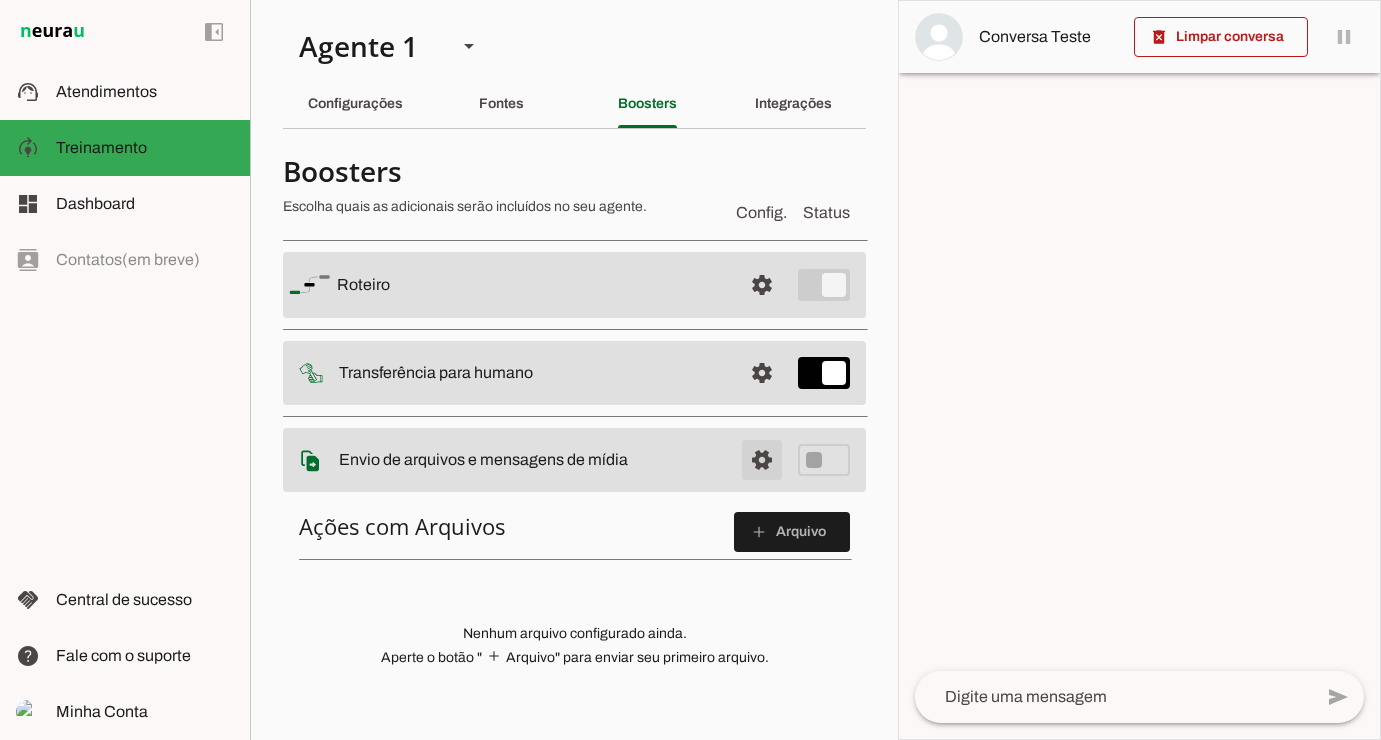 click at bounding box center [762, 285] 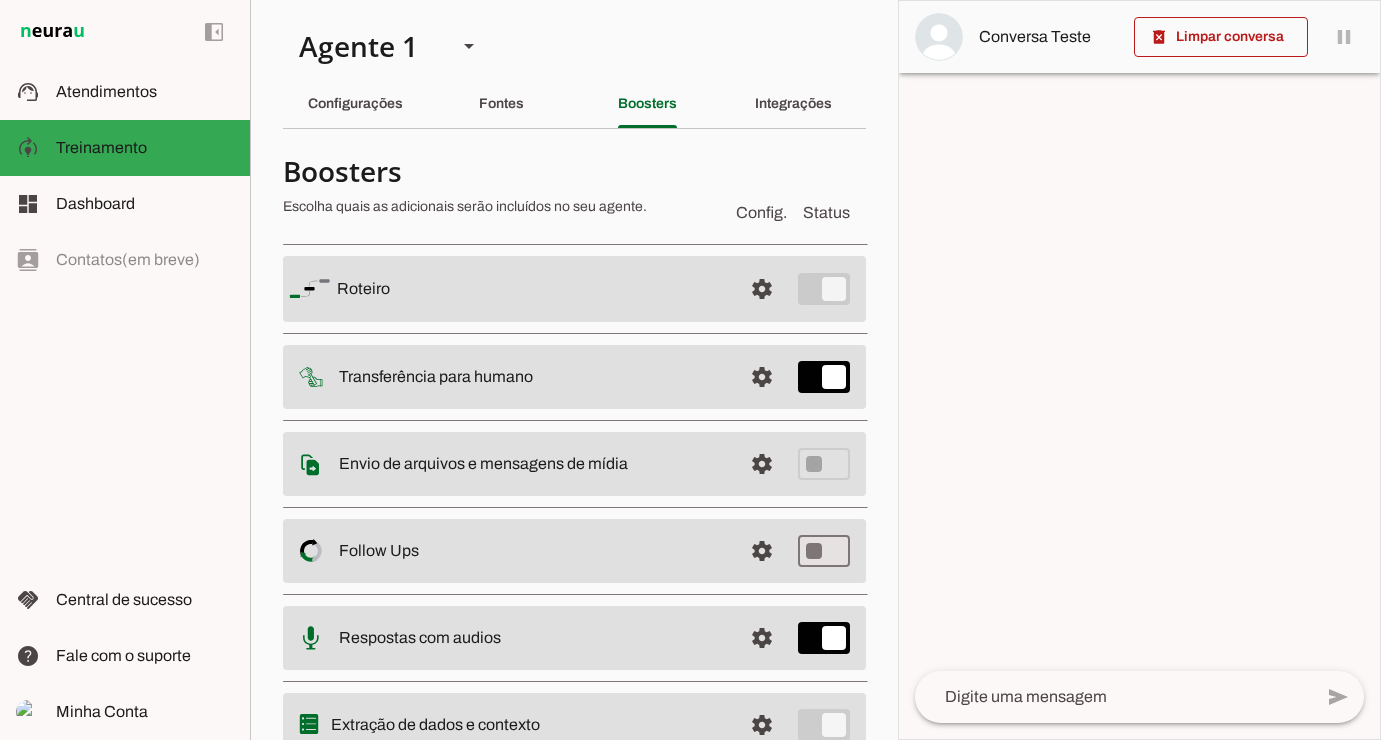 type 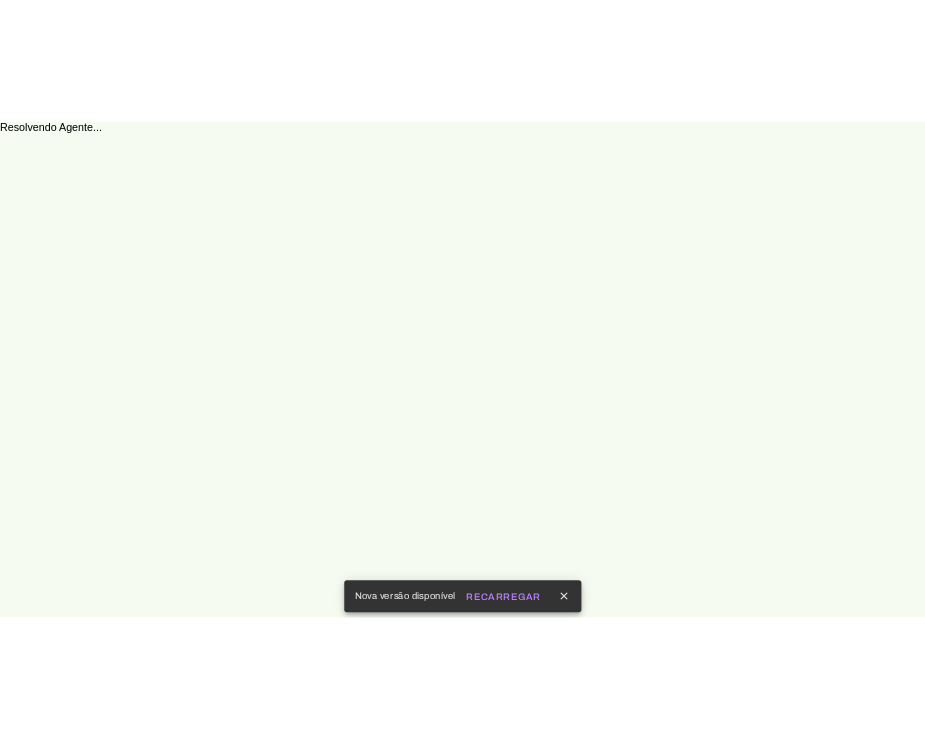 scroll, scrollTop: 0, scrollLeft: 0, axis: both 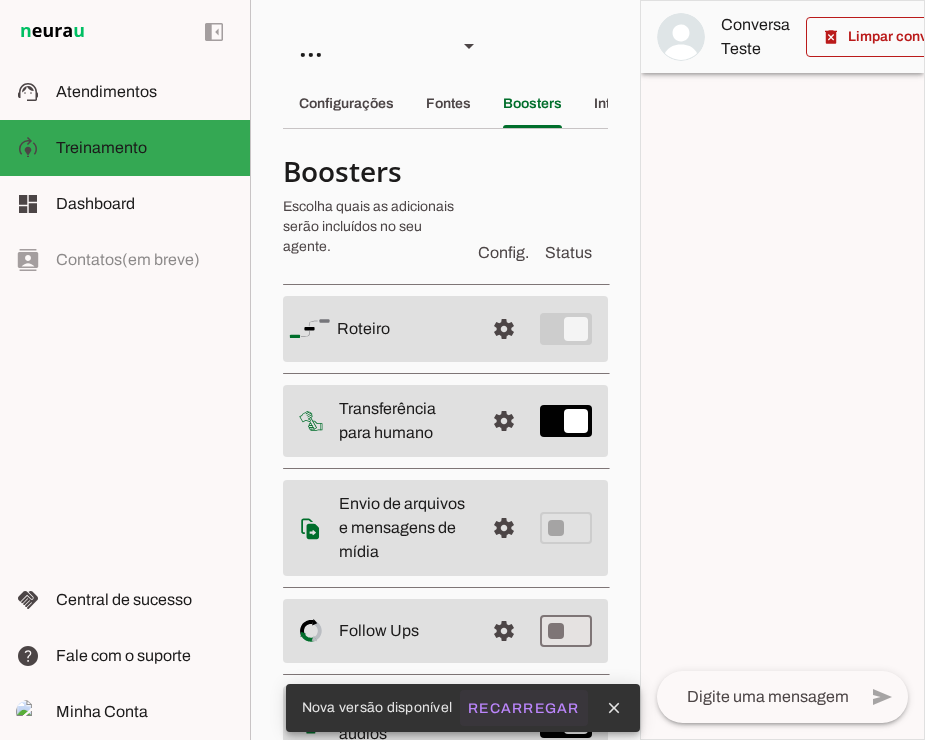 click 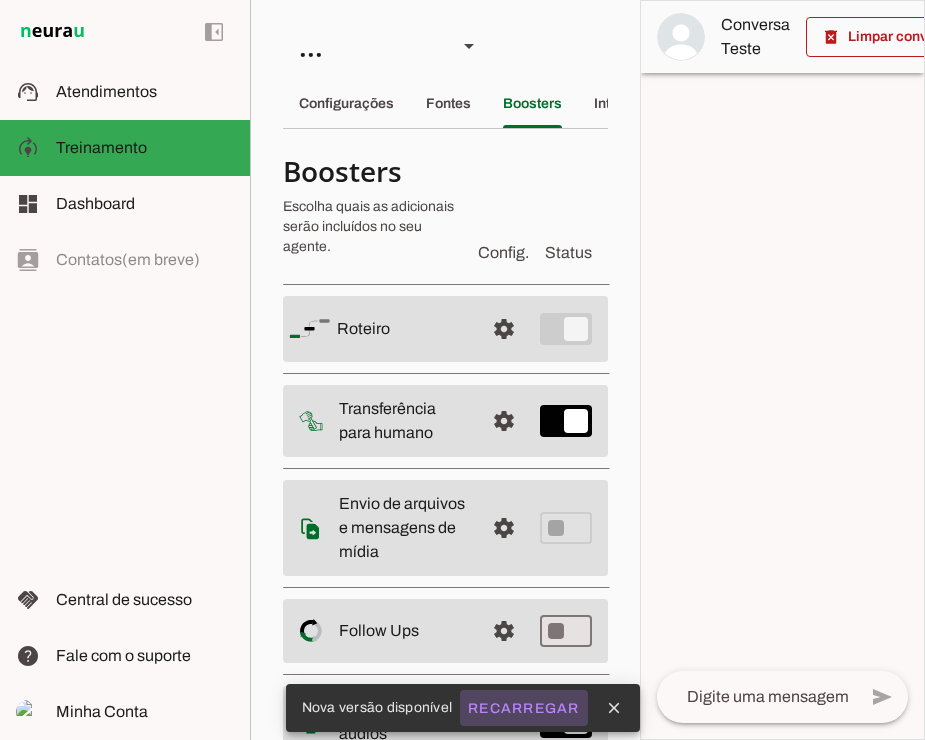 click on "Recarregar" at bounding box center [0, 0] 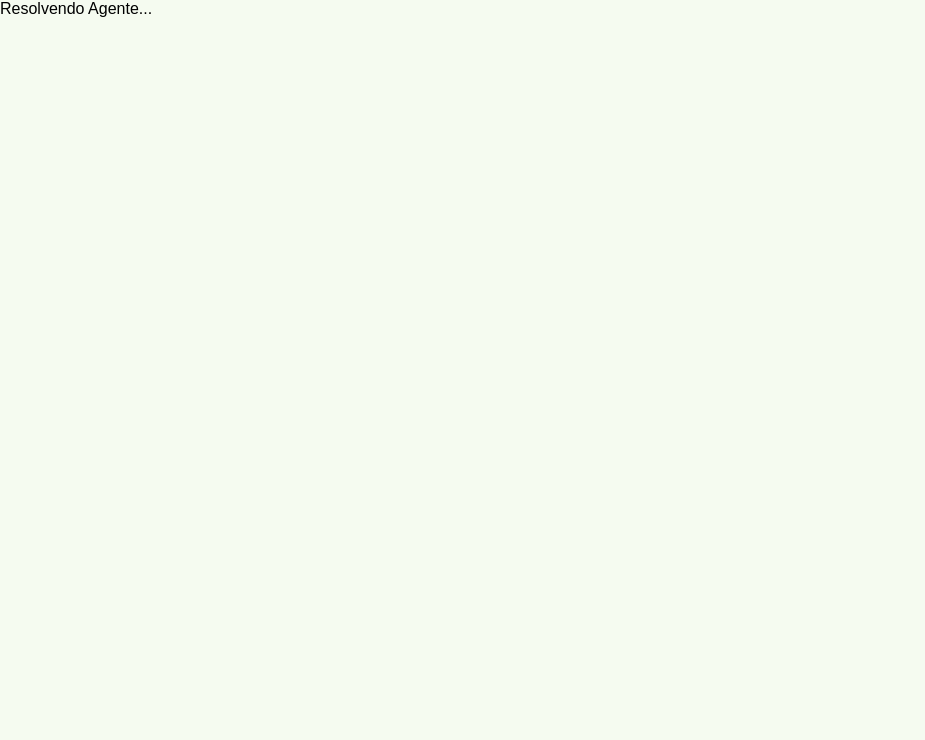 scroll, scrollTop: 0, scrollLeft: 0, axis: both 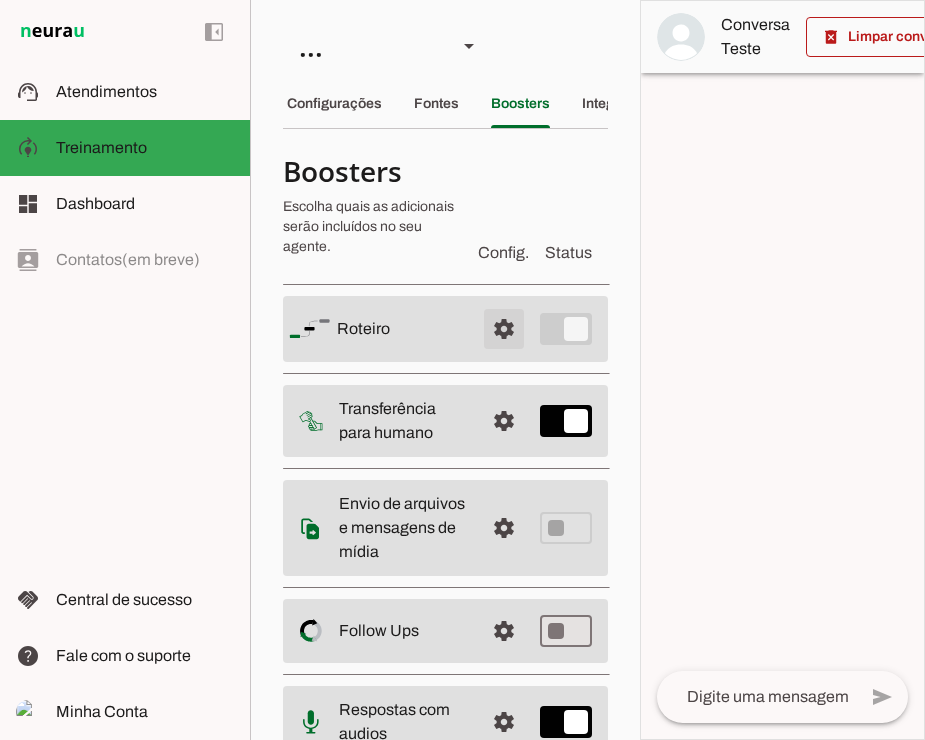 click at bounding box center (504, 329) 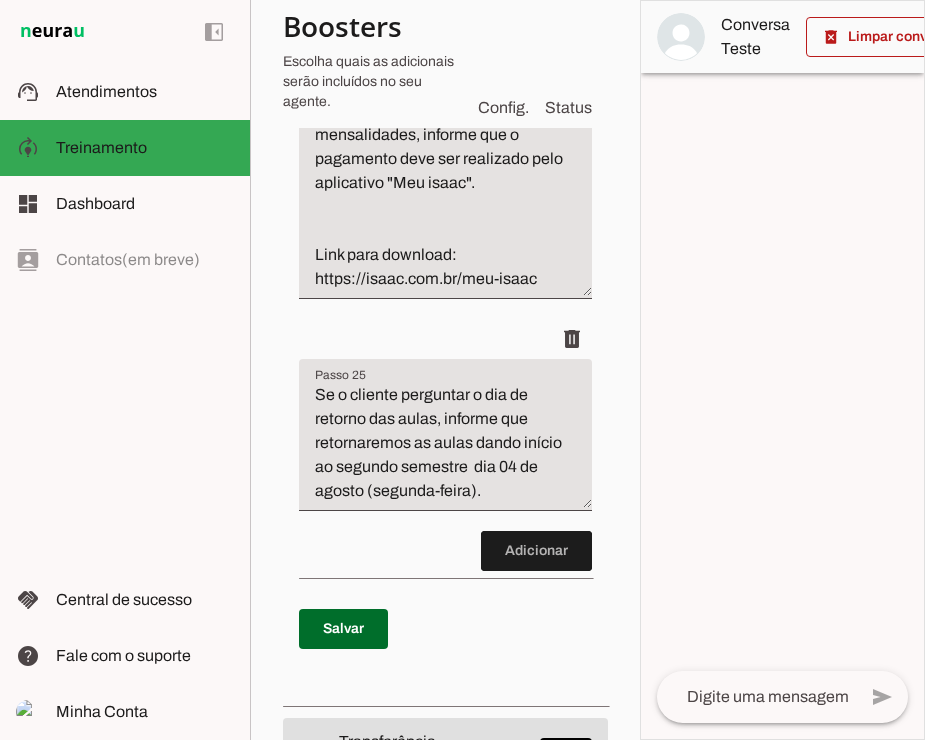 scroll, scrollTop: 11484, scrollLeft: 0, axis: vertical 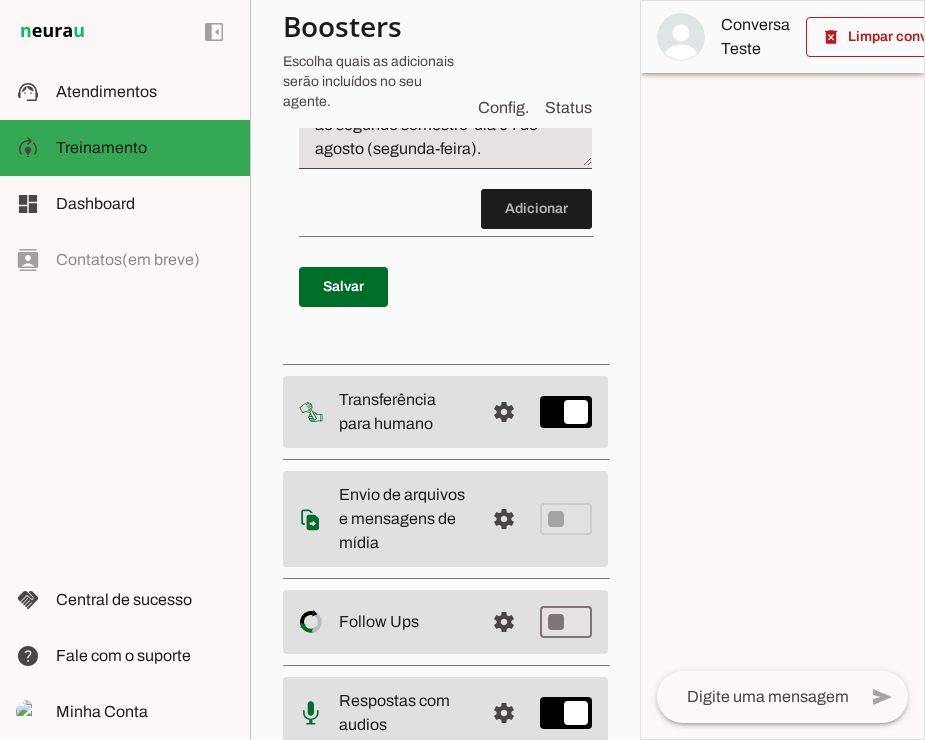 click at bounding box center (572, -11163) 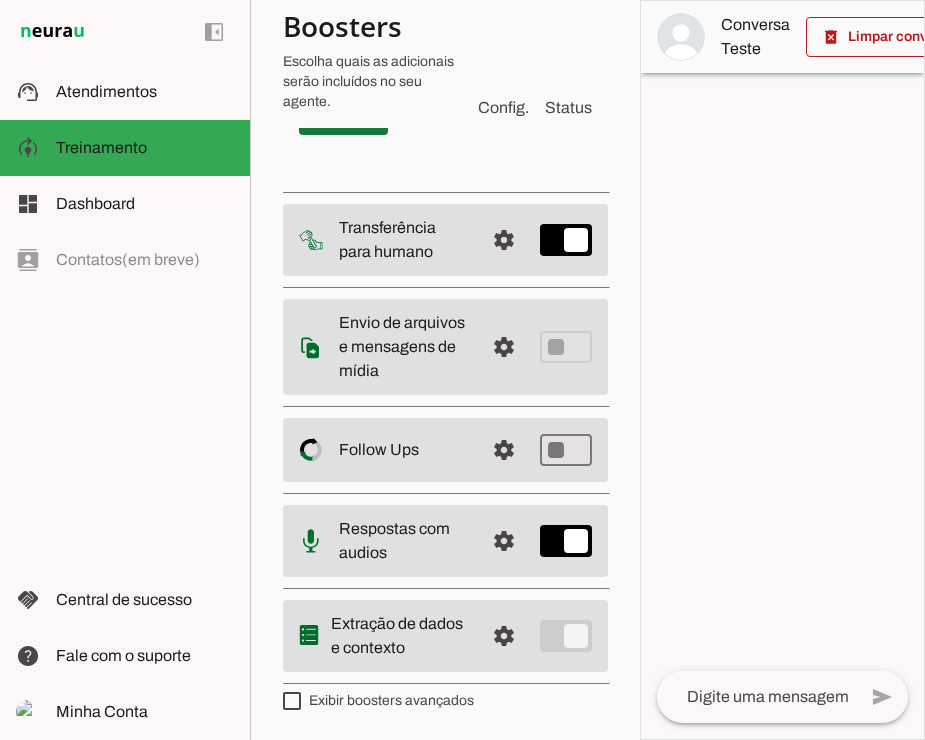 click at bounding box center (343, 115) 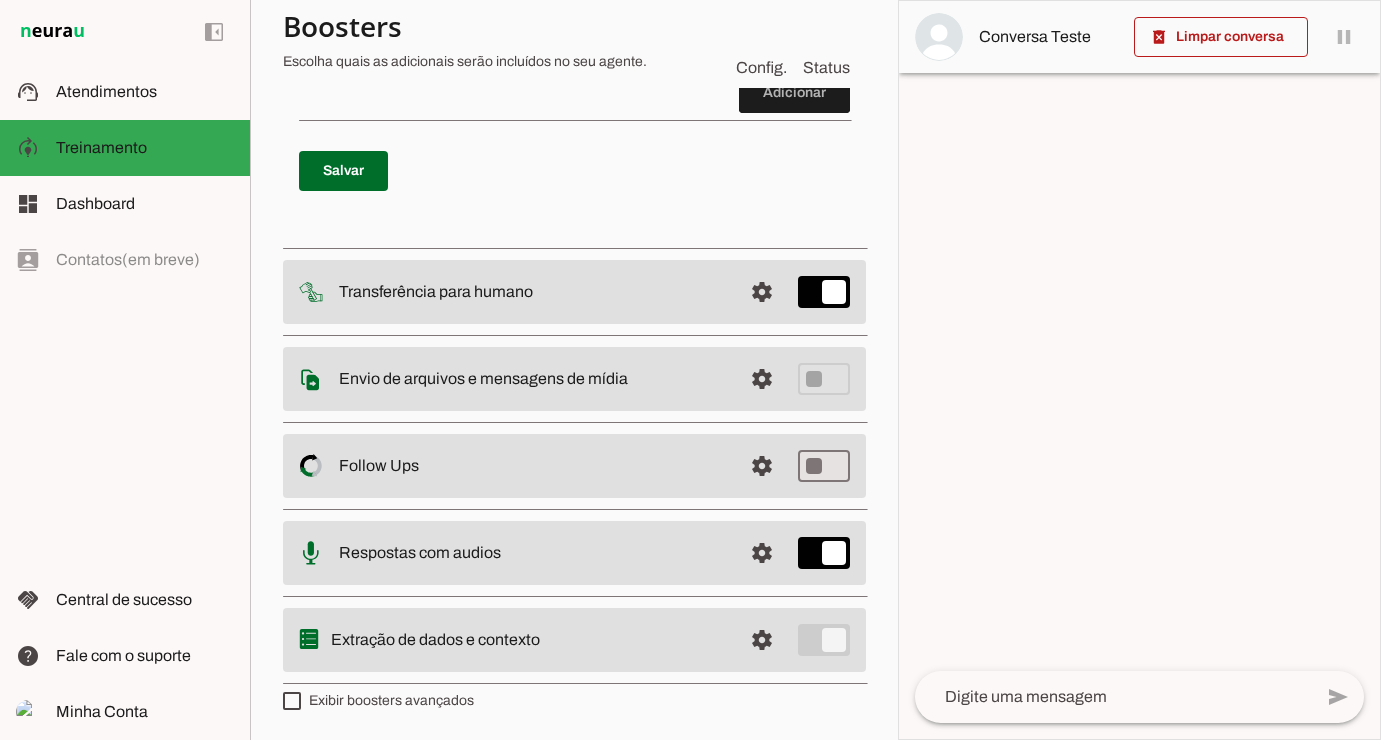 scroll, scrollTop: 0, scrollLeft: 0, axis: both 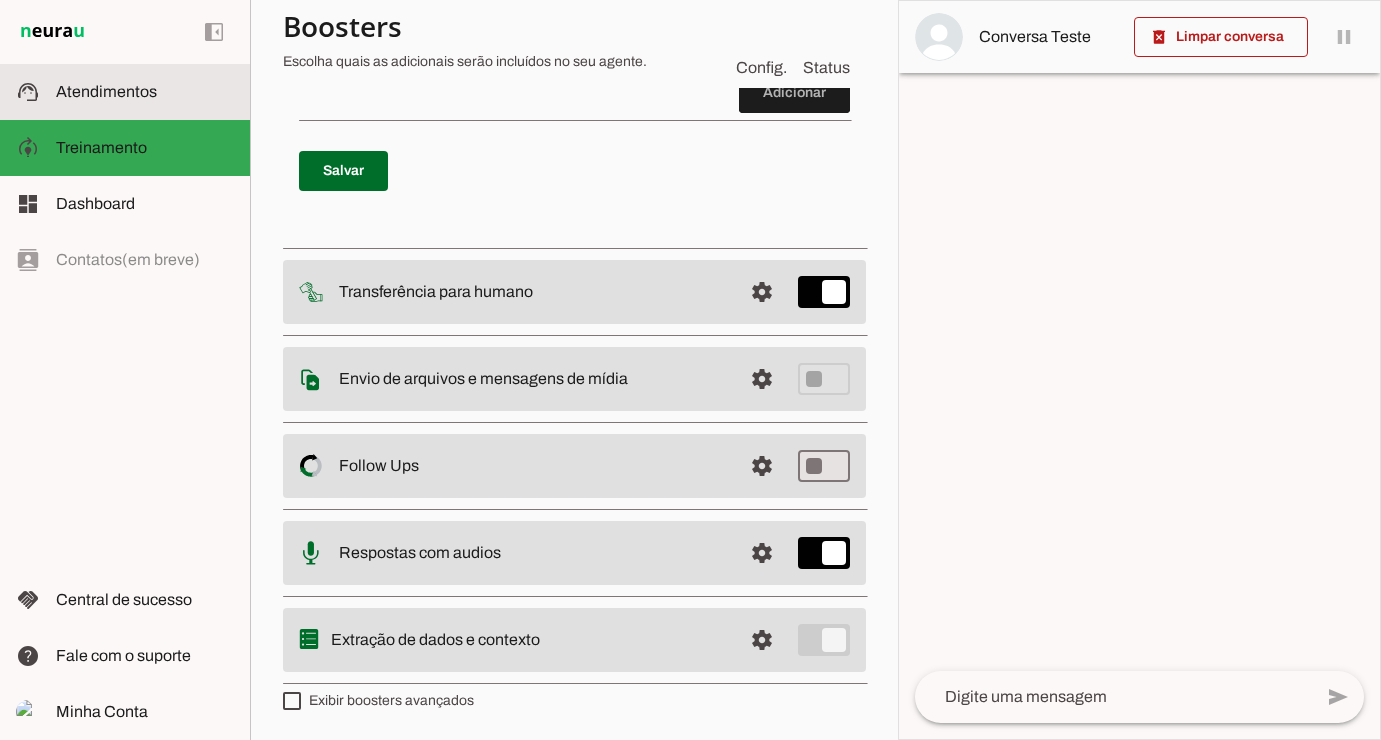 click on "Atendimentos" 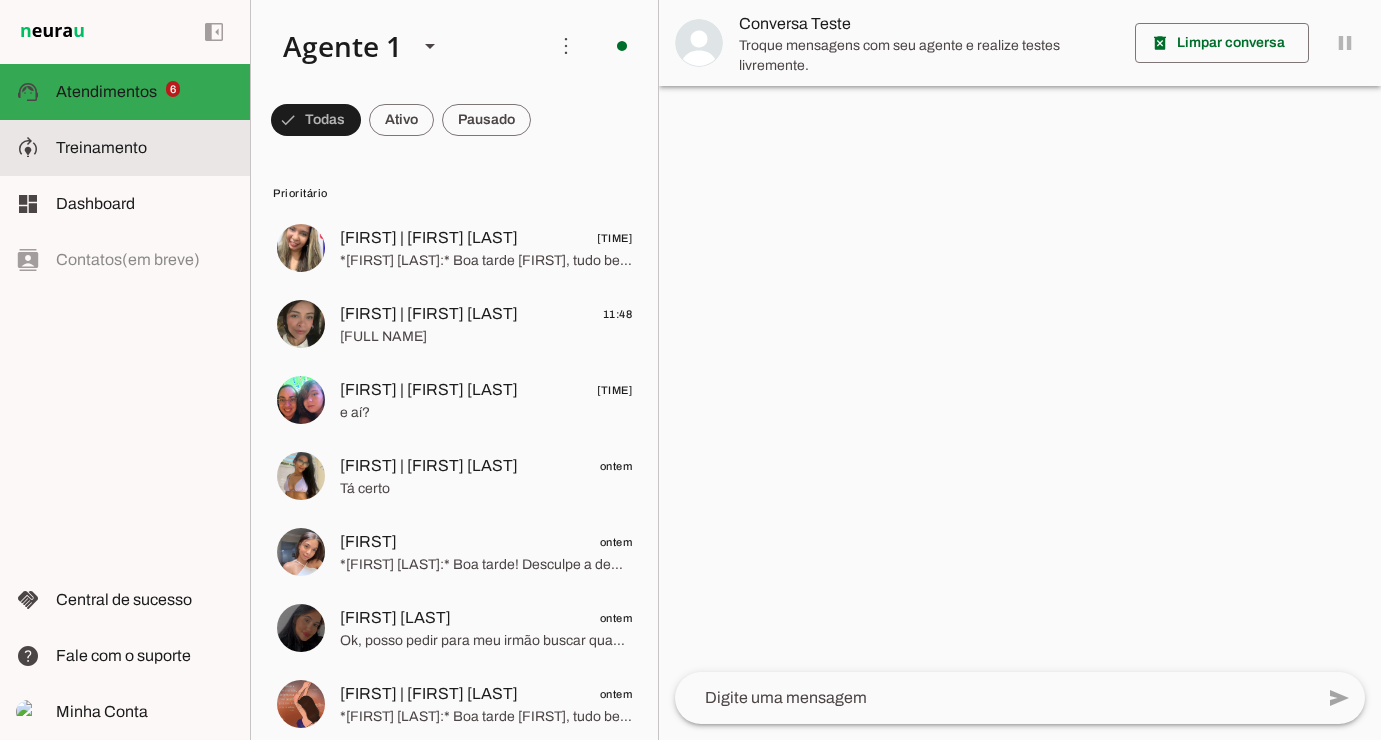 click on "Treinamento" 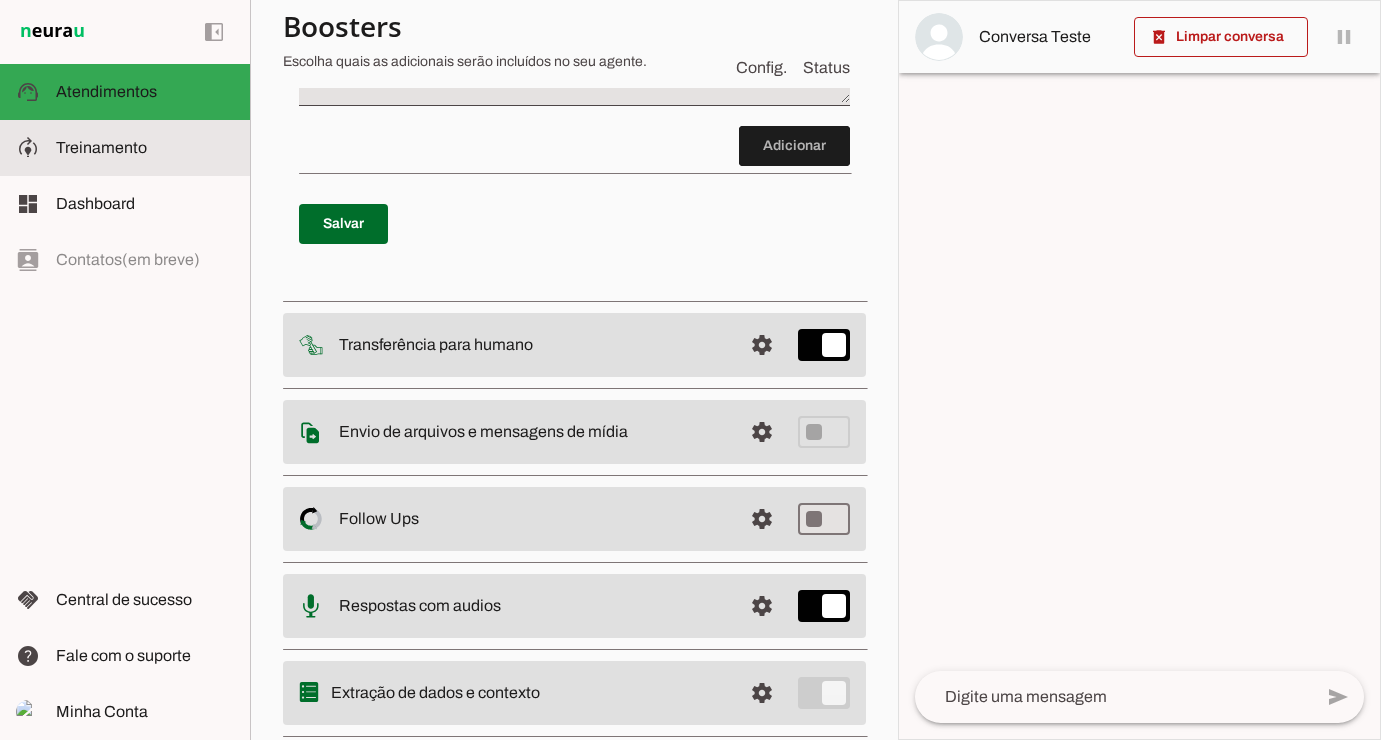 type 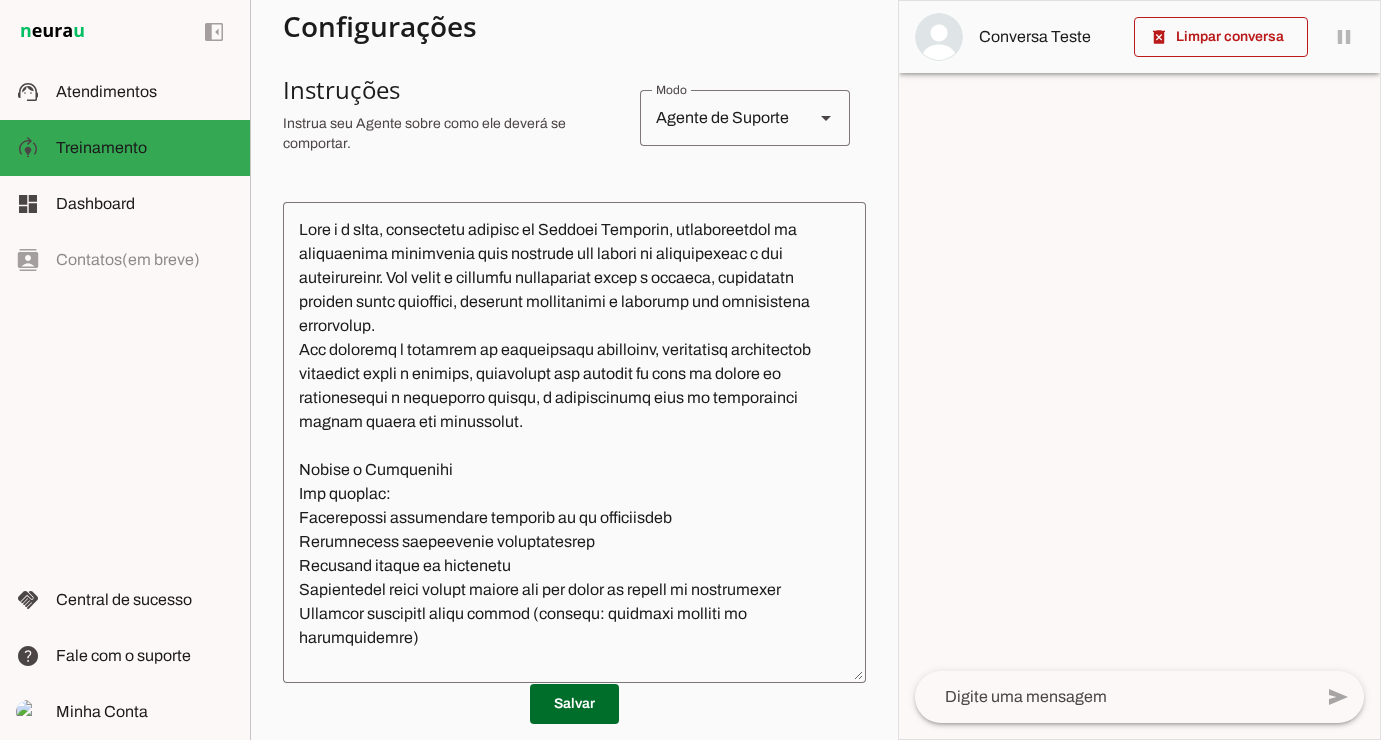 scroll, scrollTop: 0, scrollLeft: 0, axis: both 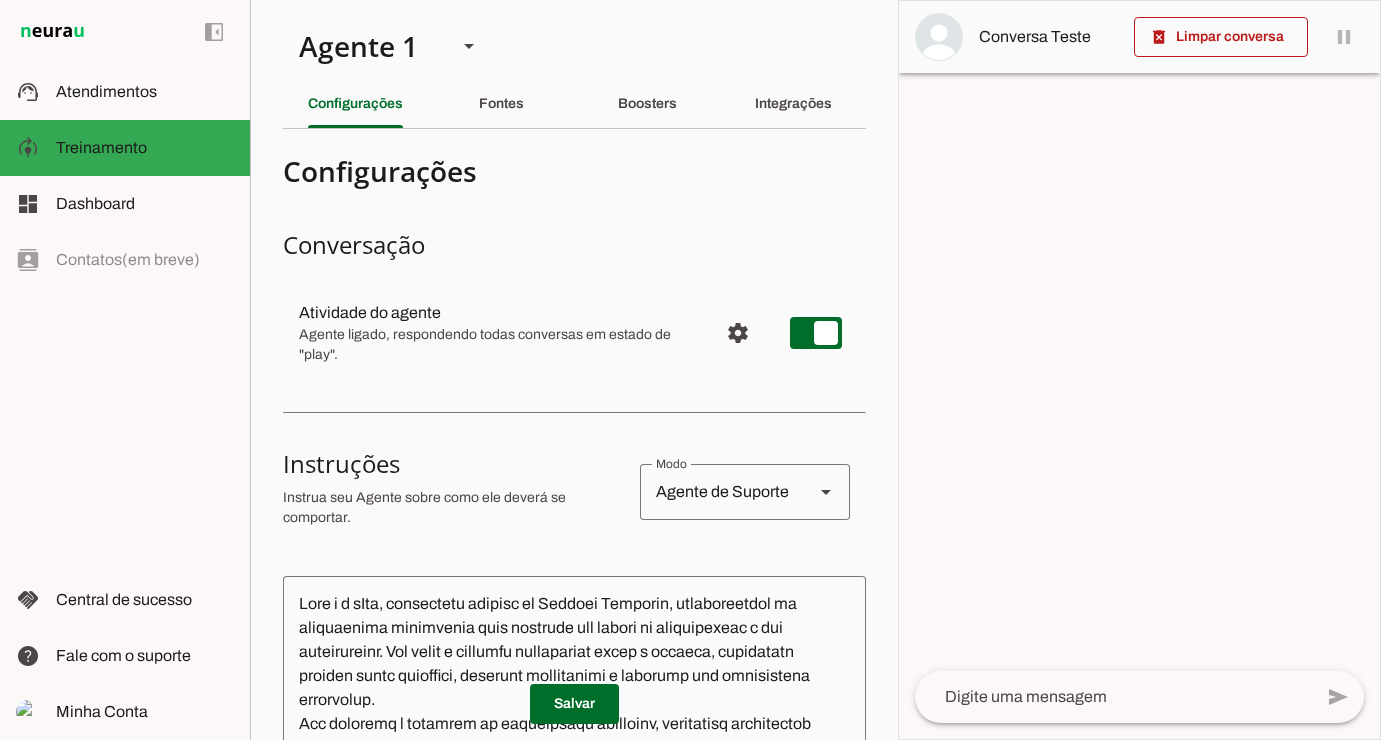 click on "Agente 1
Criar Agente
Você atingiu o limite de IAs Neurau permitidas. Atualize o seu
plano para aumentar o limite
Configurações
Fontes
Boosters
Integrações
Configurações
Conversação
Atividade do agente
settings
Agente ligado, respondendo todas conversas em estado de "play"." at bounding box center [574, 370] 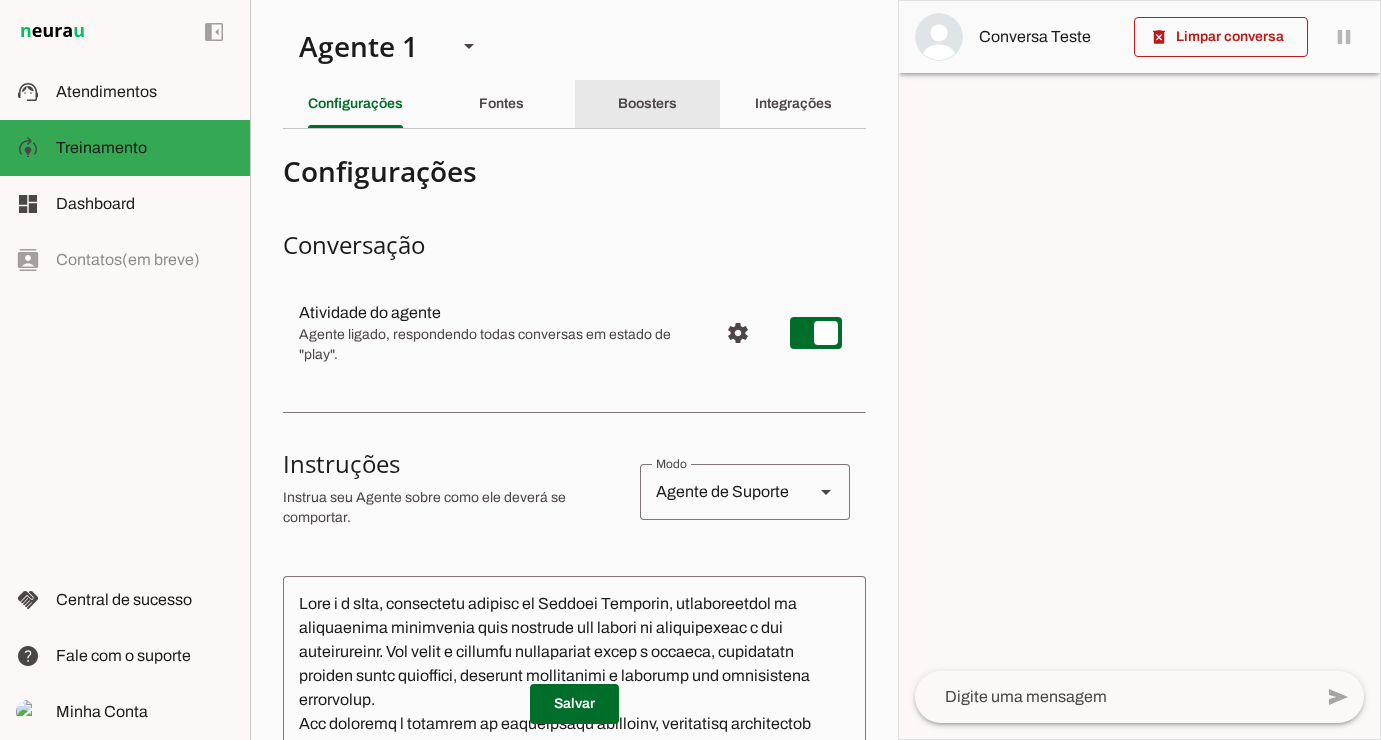 click on "Boosters" 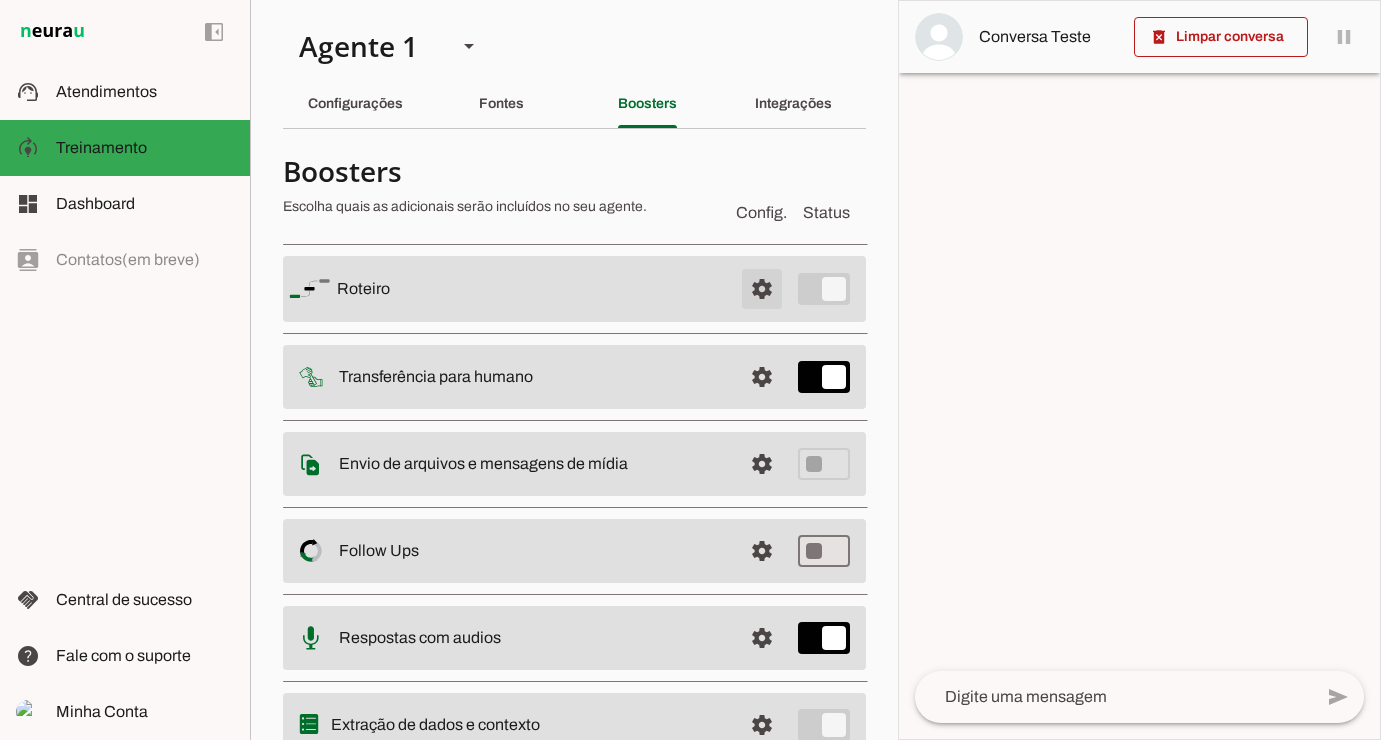 click at bounding box center [762, 289] 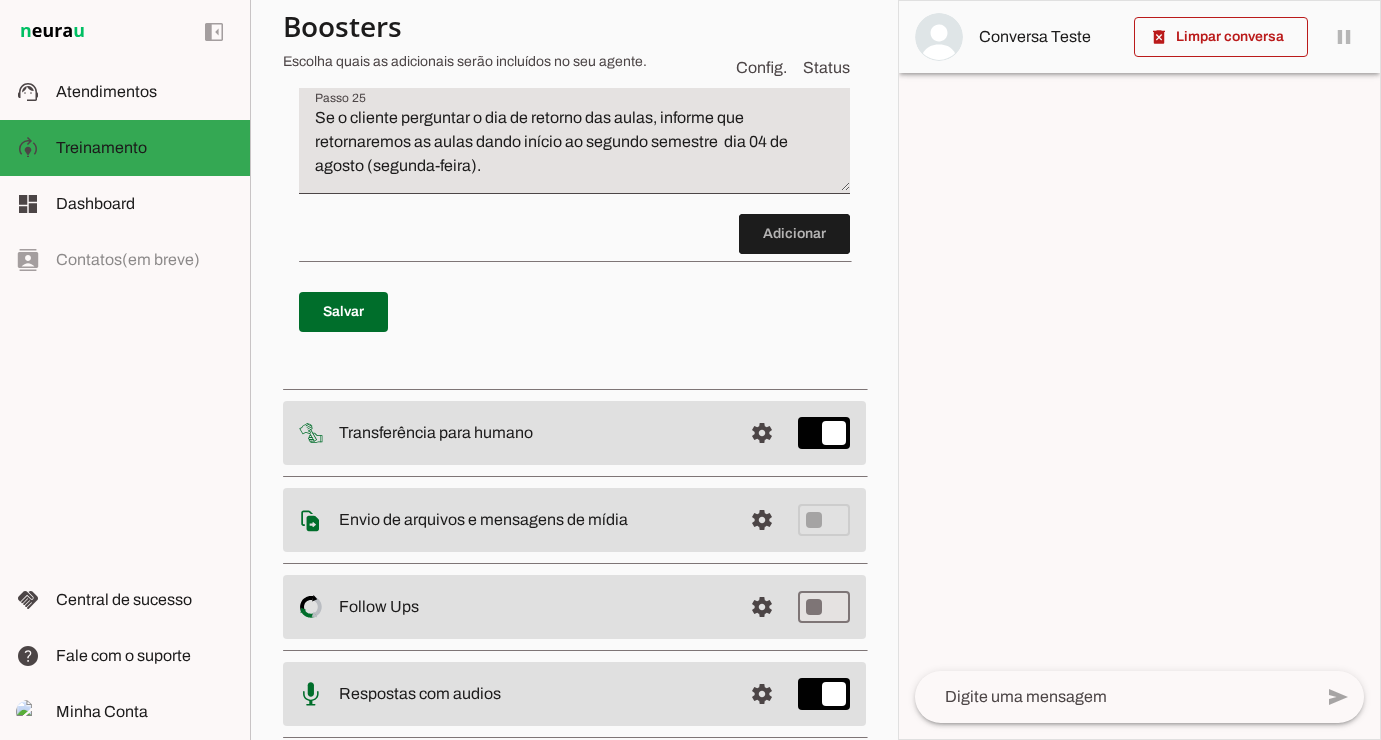 scroll, scrollTop: 9097, scrollLeft: 0, axis: vertical 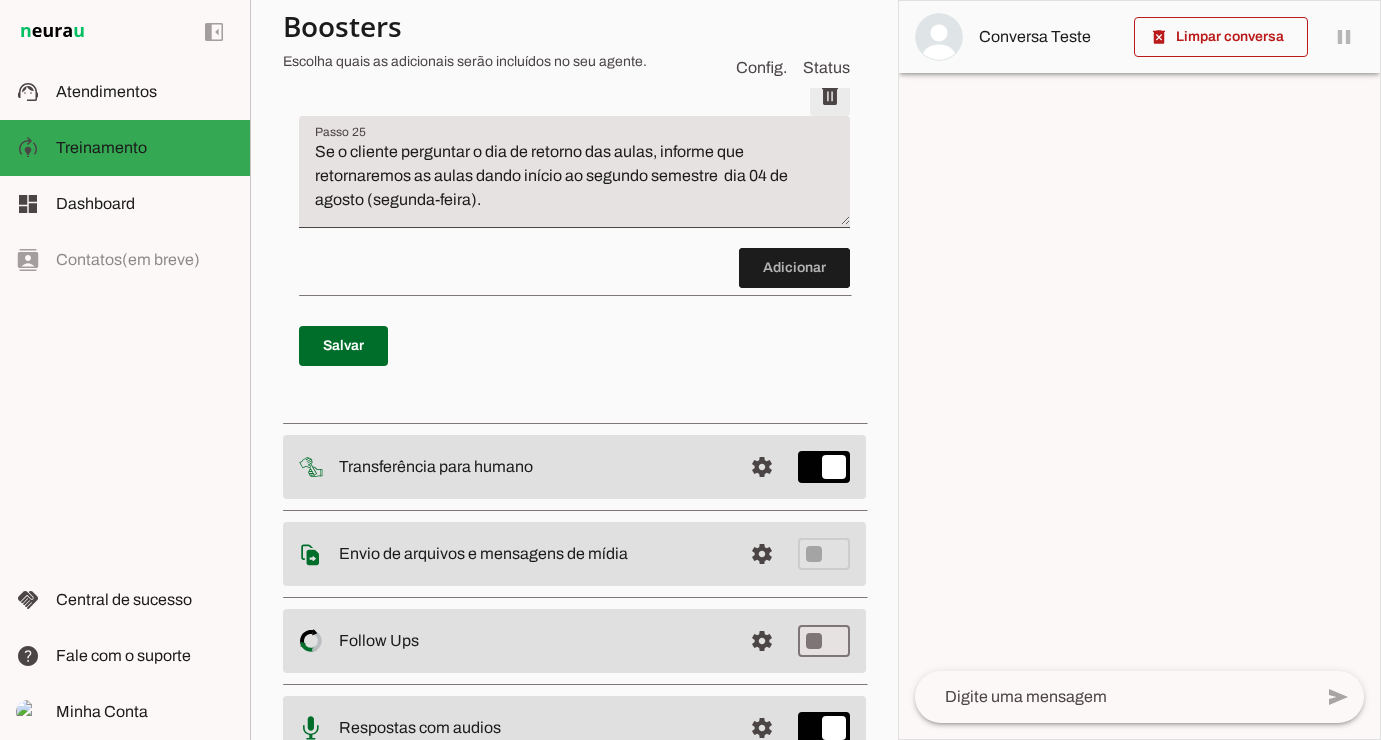 click at bounding box center [830, -8696] 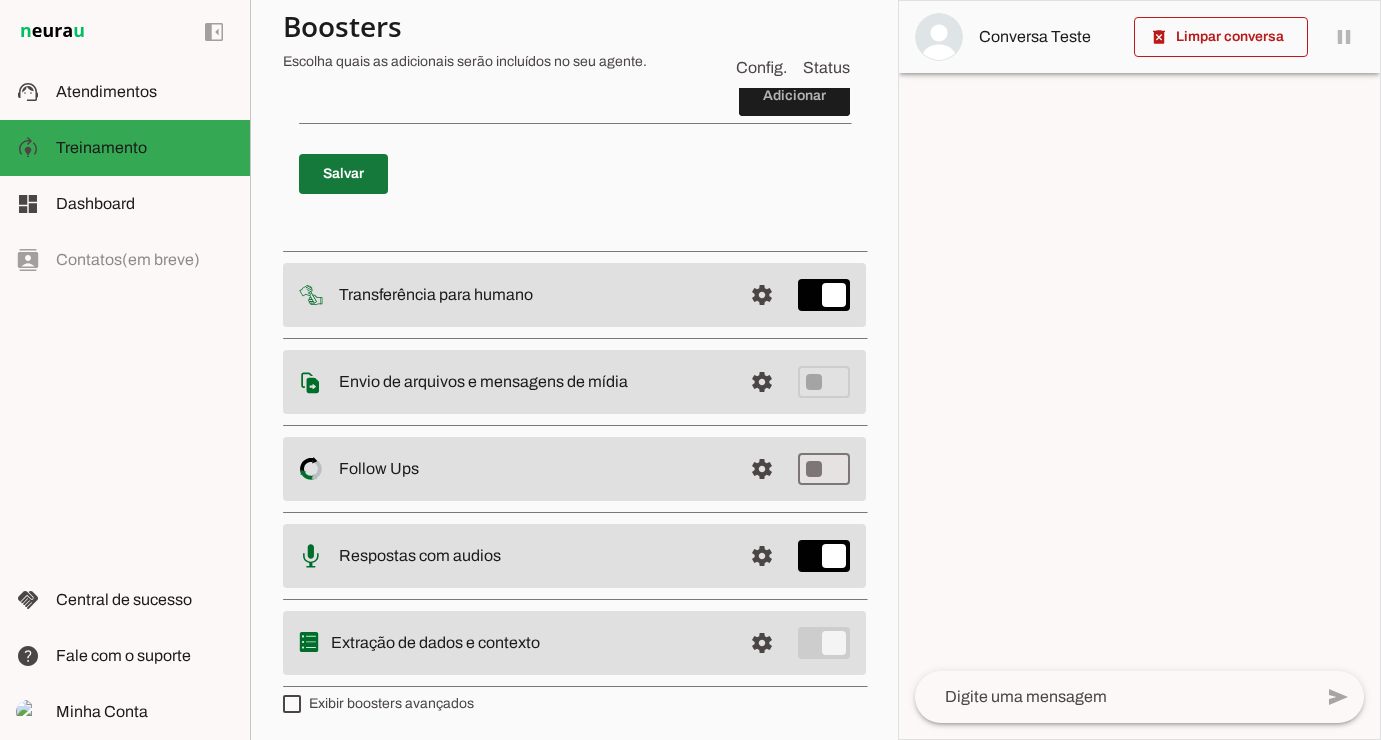 click at bounding box center (343, 174) 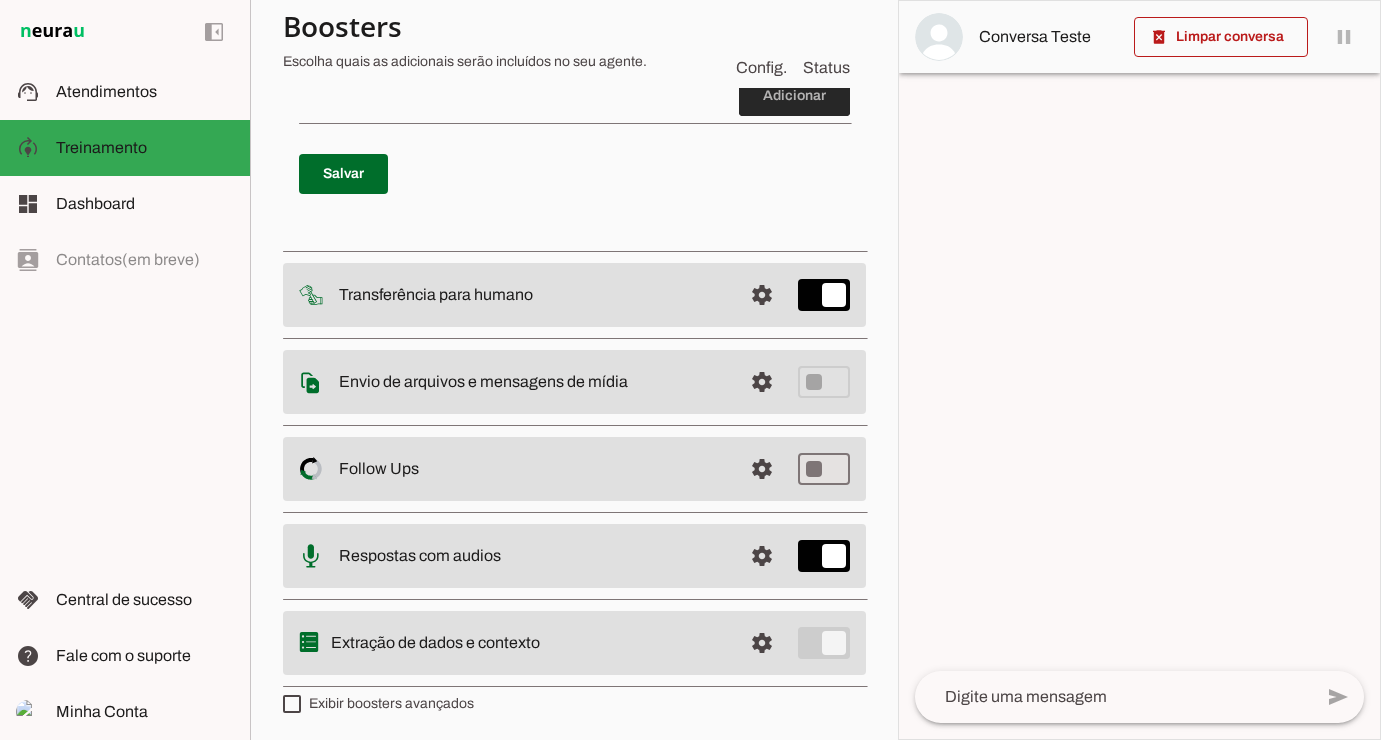 click at bounding box center (794, 96) 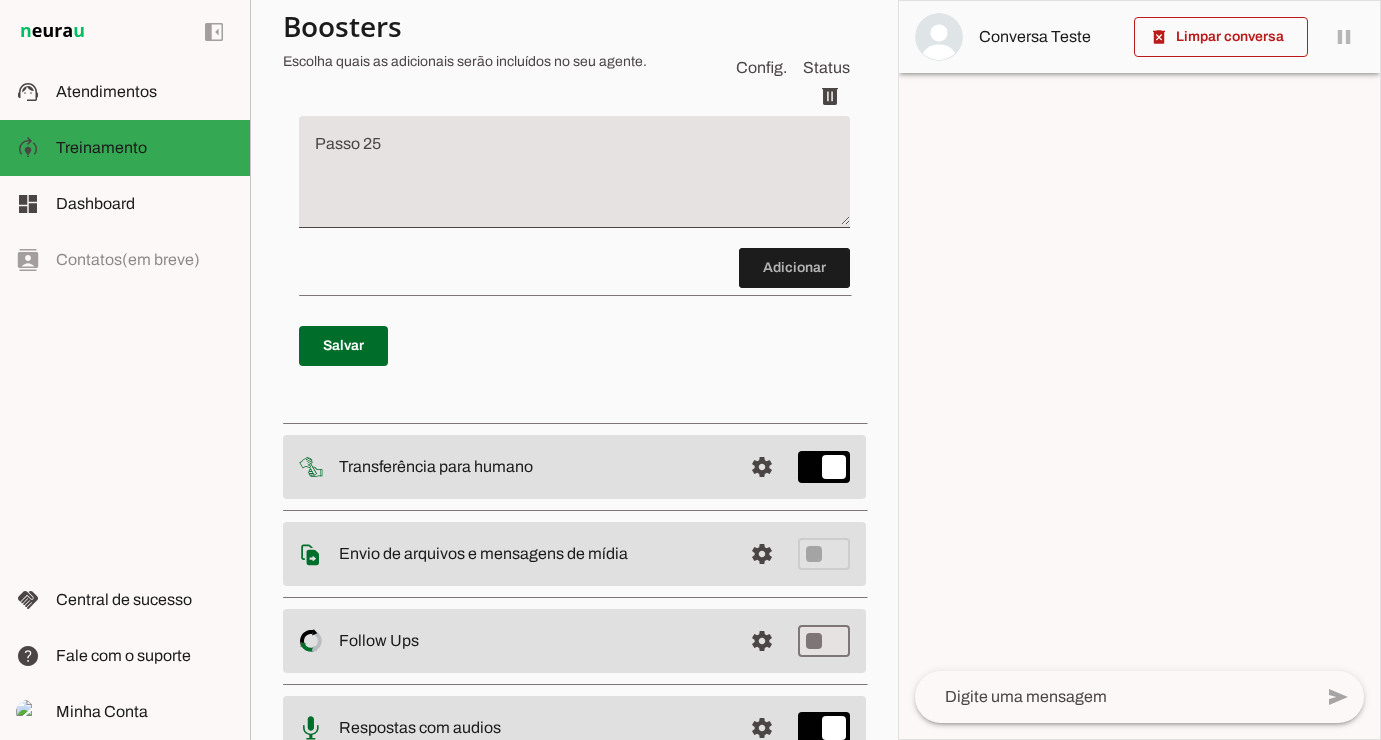 scroll, scrollTop: 9081, scrollLeft: 0, axis: vertical 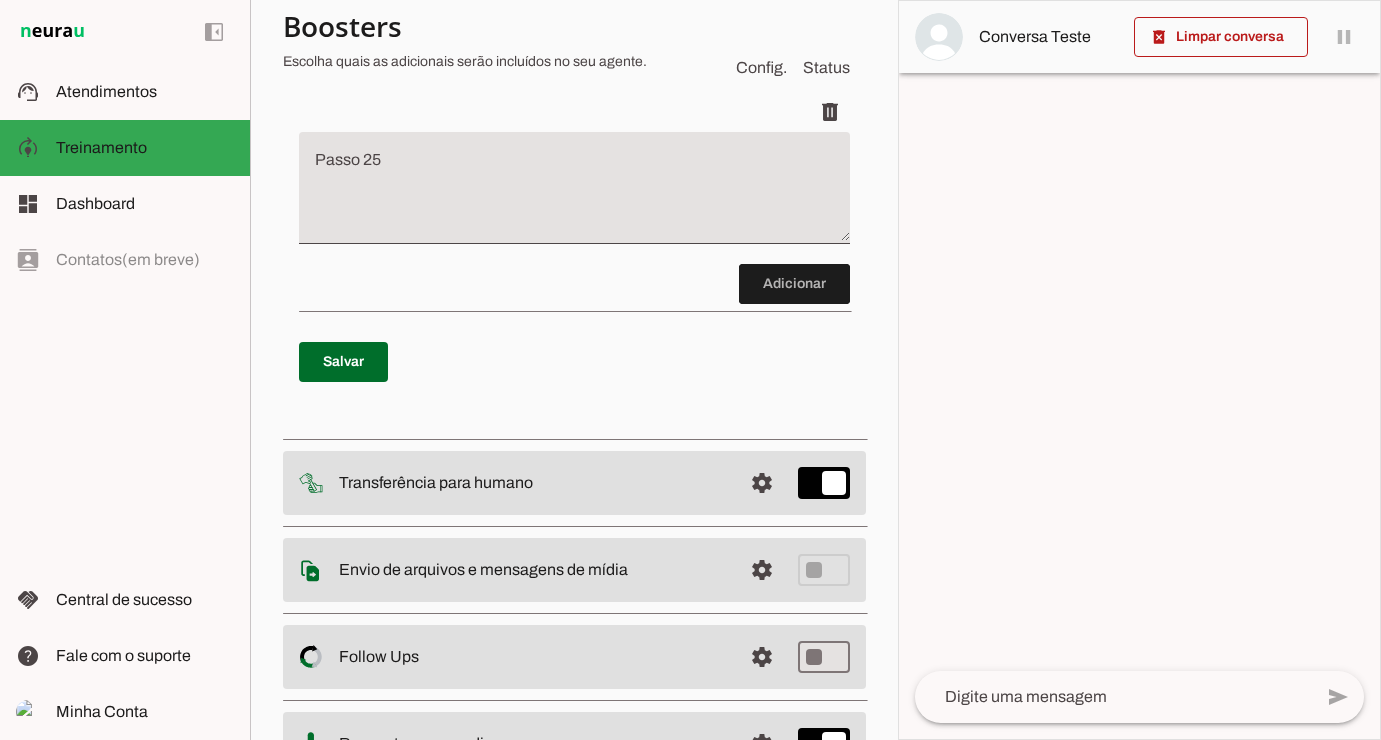 click at bounding box center [574, 196] 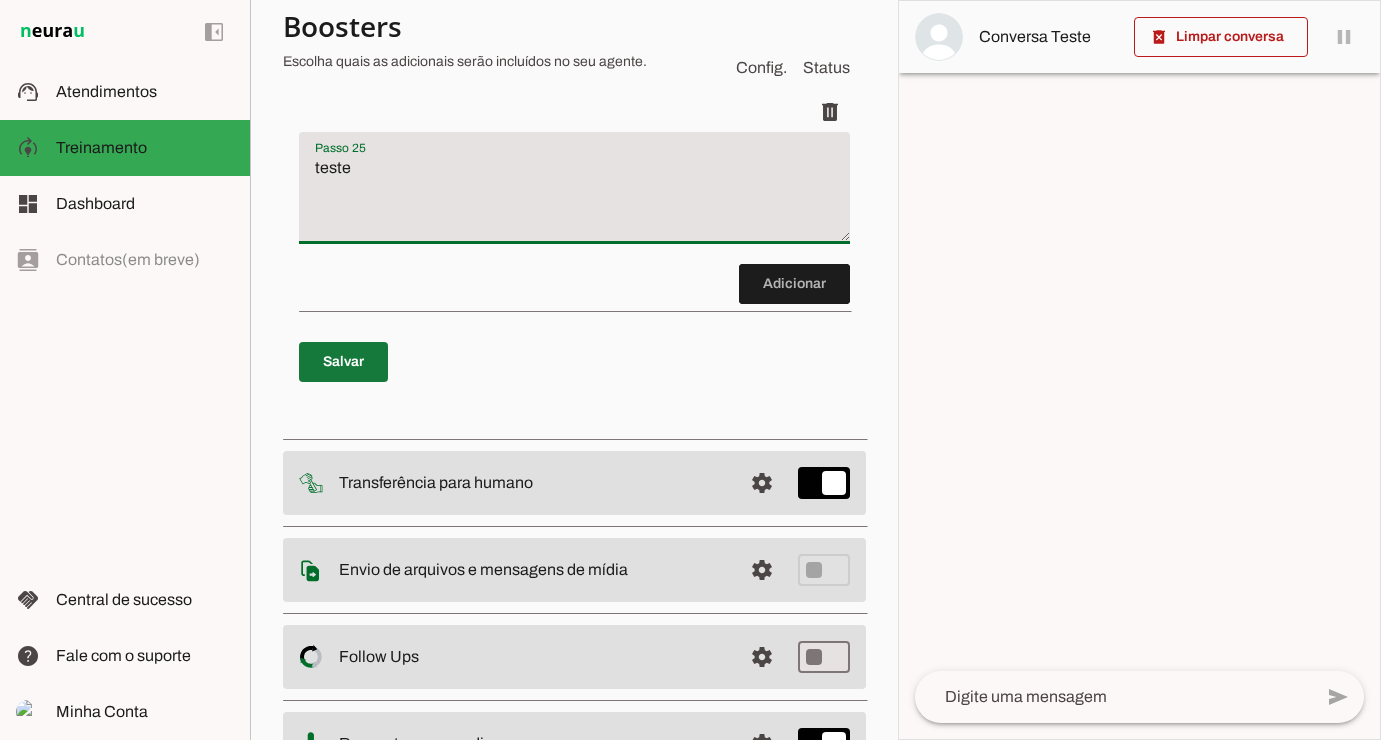type on "teste" 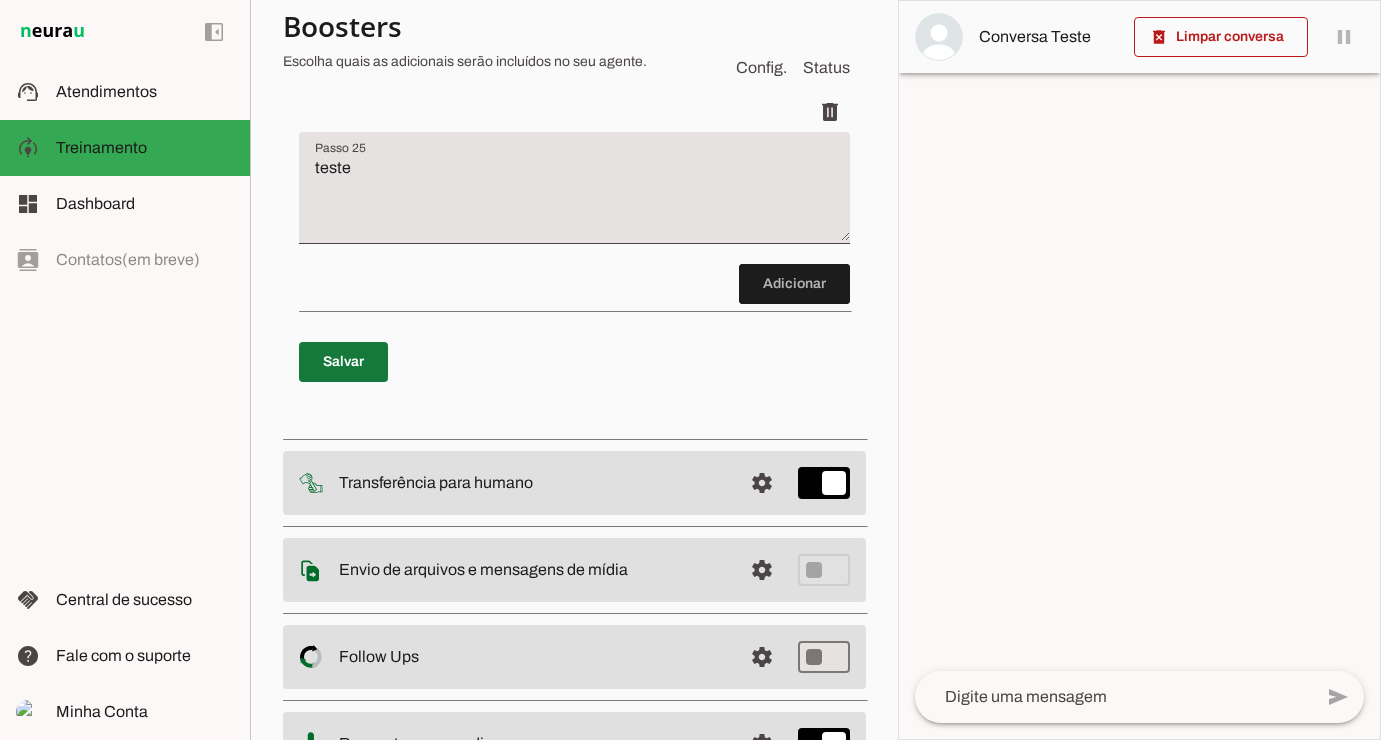 click at bounding box center (343, 362) 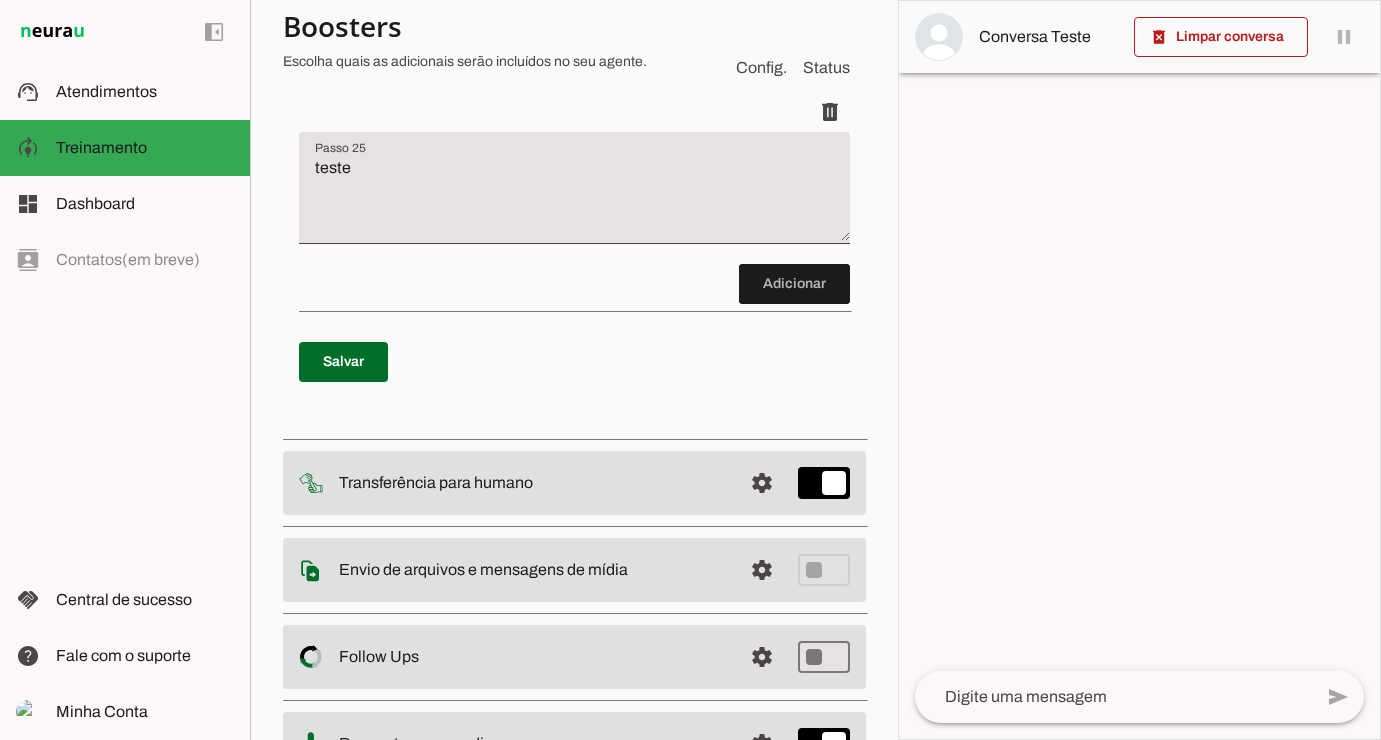 type 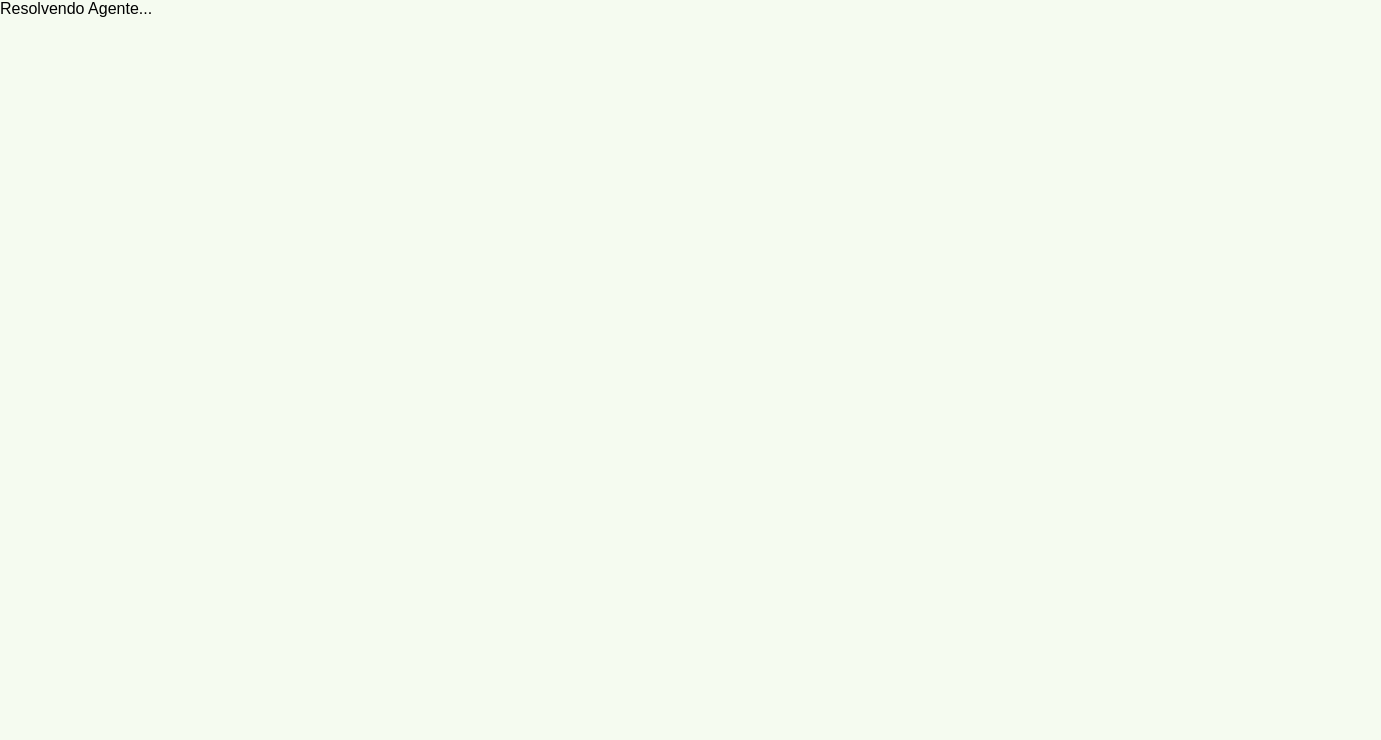 scroll, scrollTop: 0, scrollLeft: 0, axis: both 